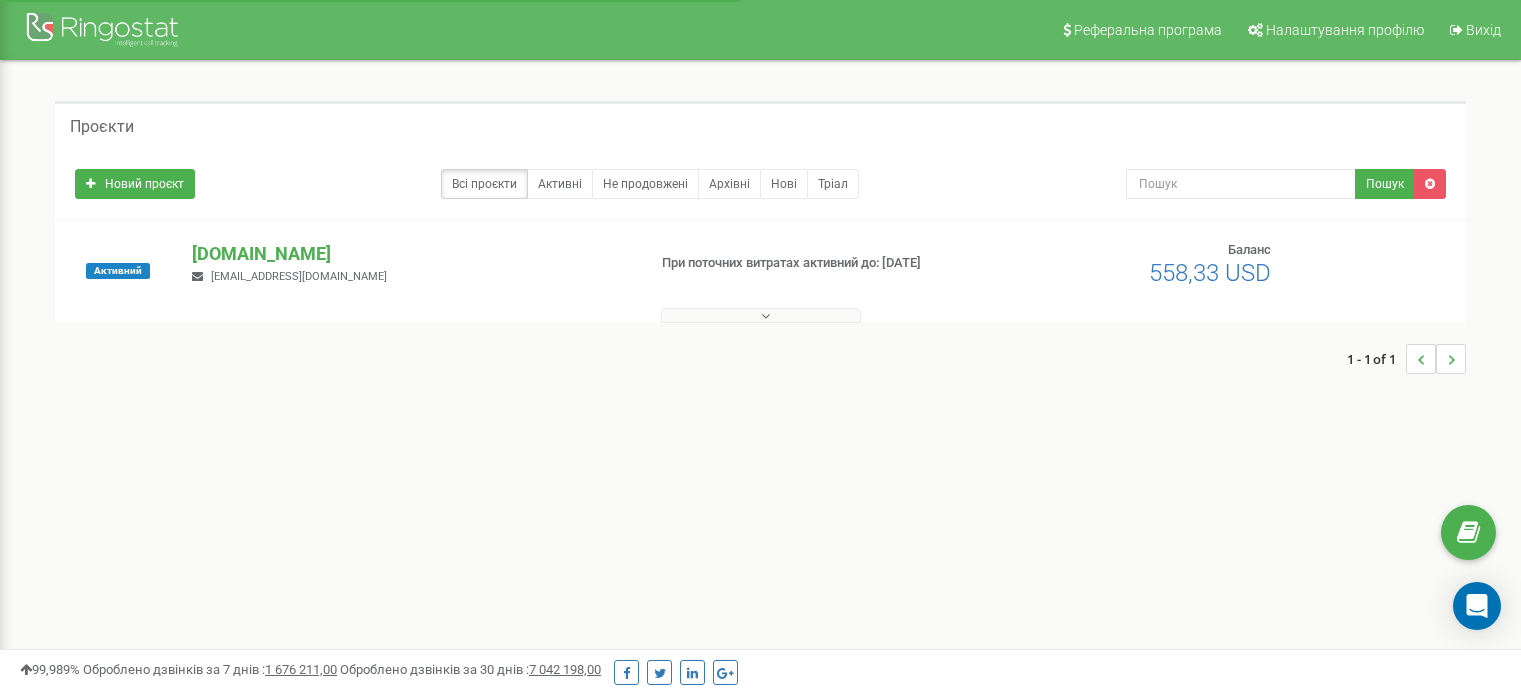 scroll, scrollTop: 0, scrollLeft: 0, axis: both 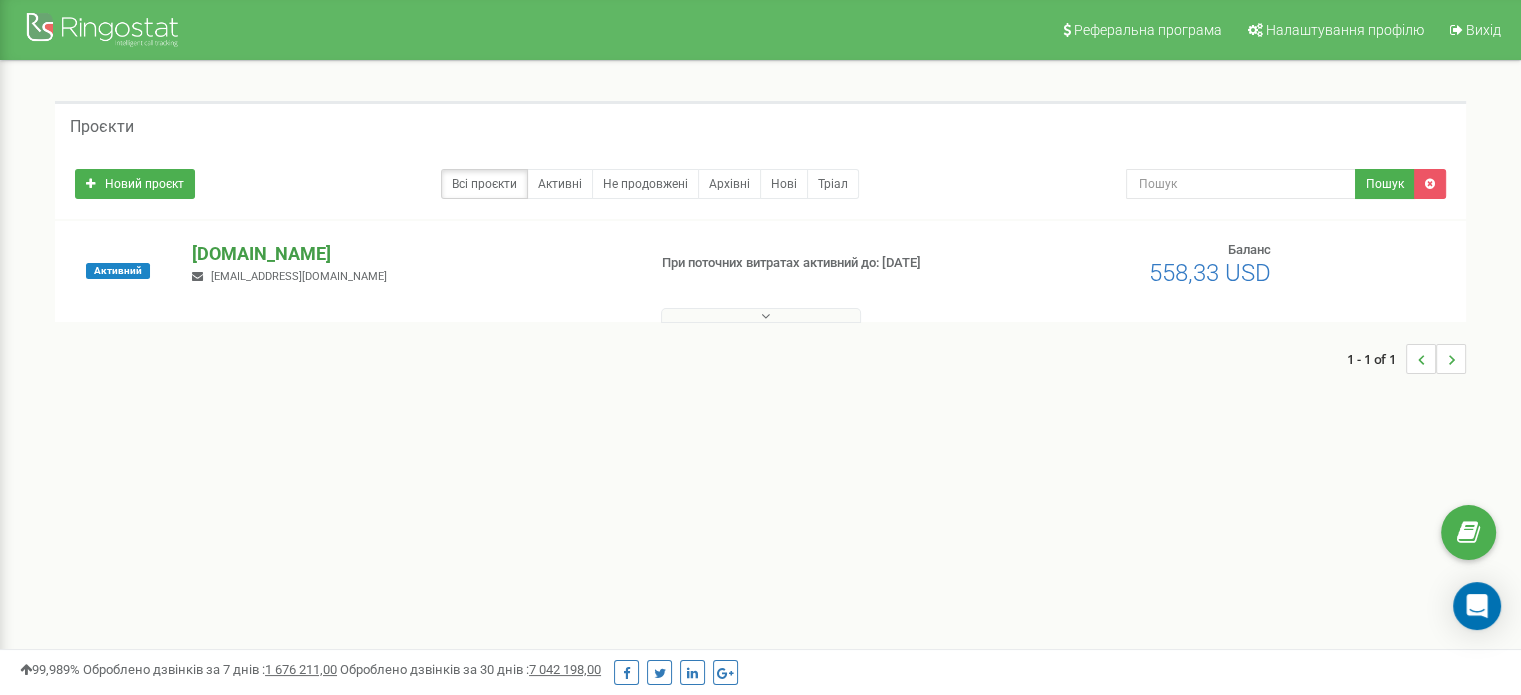 click on "[DOMAIN_NAME]" at bounding box center (410, 254) 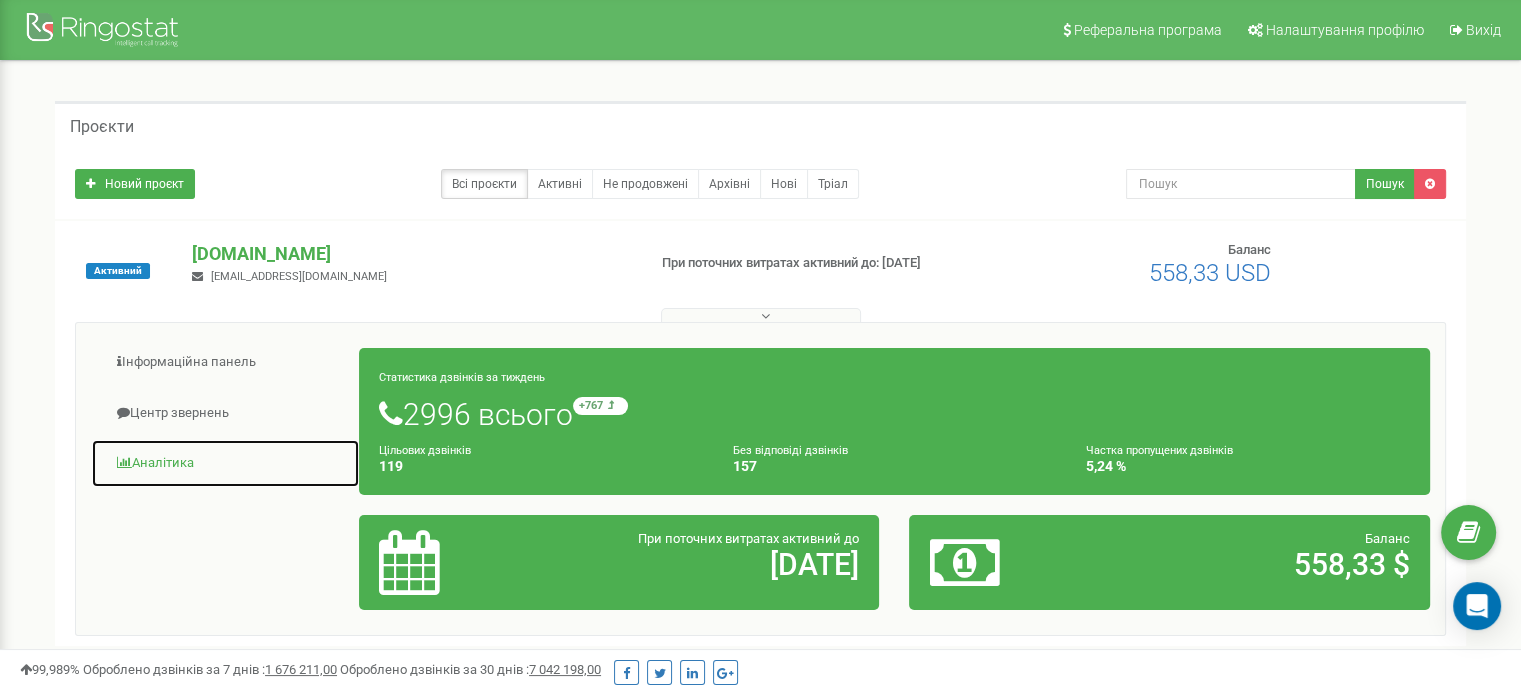 click on "Аналiтика" at bounding box center (225, 463) 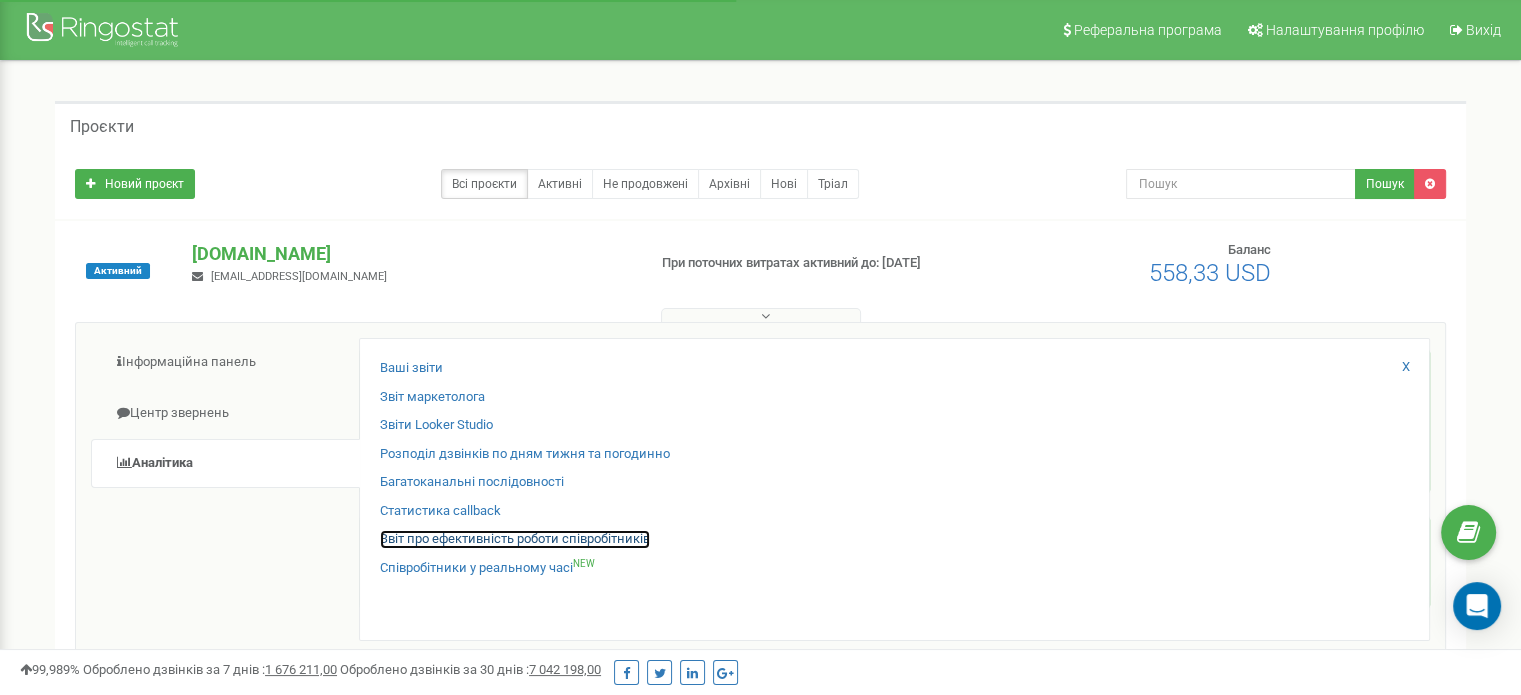 click on "Звіт про ефективність роботи співробітників" at bounding box center [515, 539] 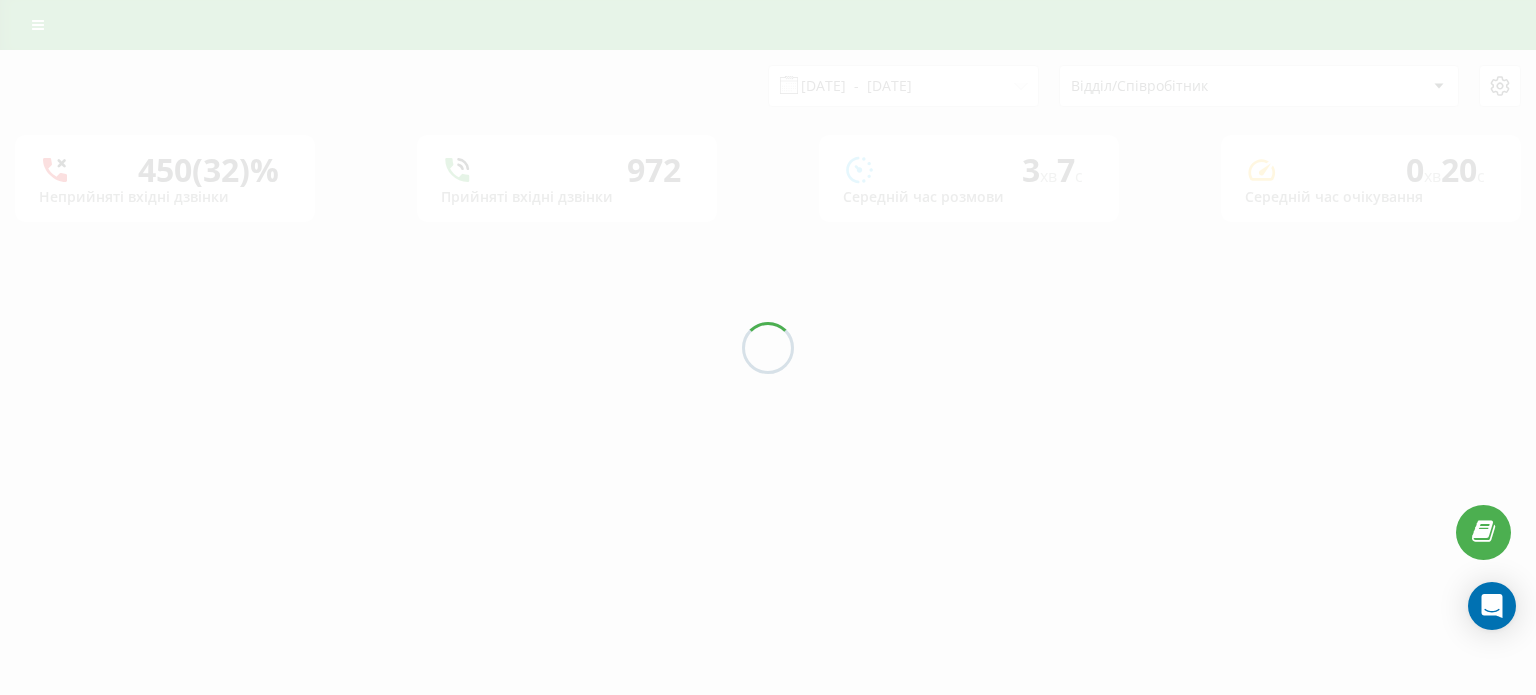 scroll, scrollTop: 0, scrollLeft: 0, axis: both 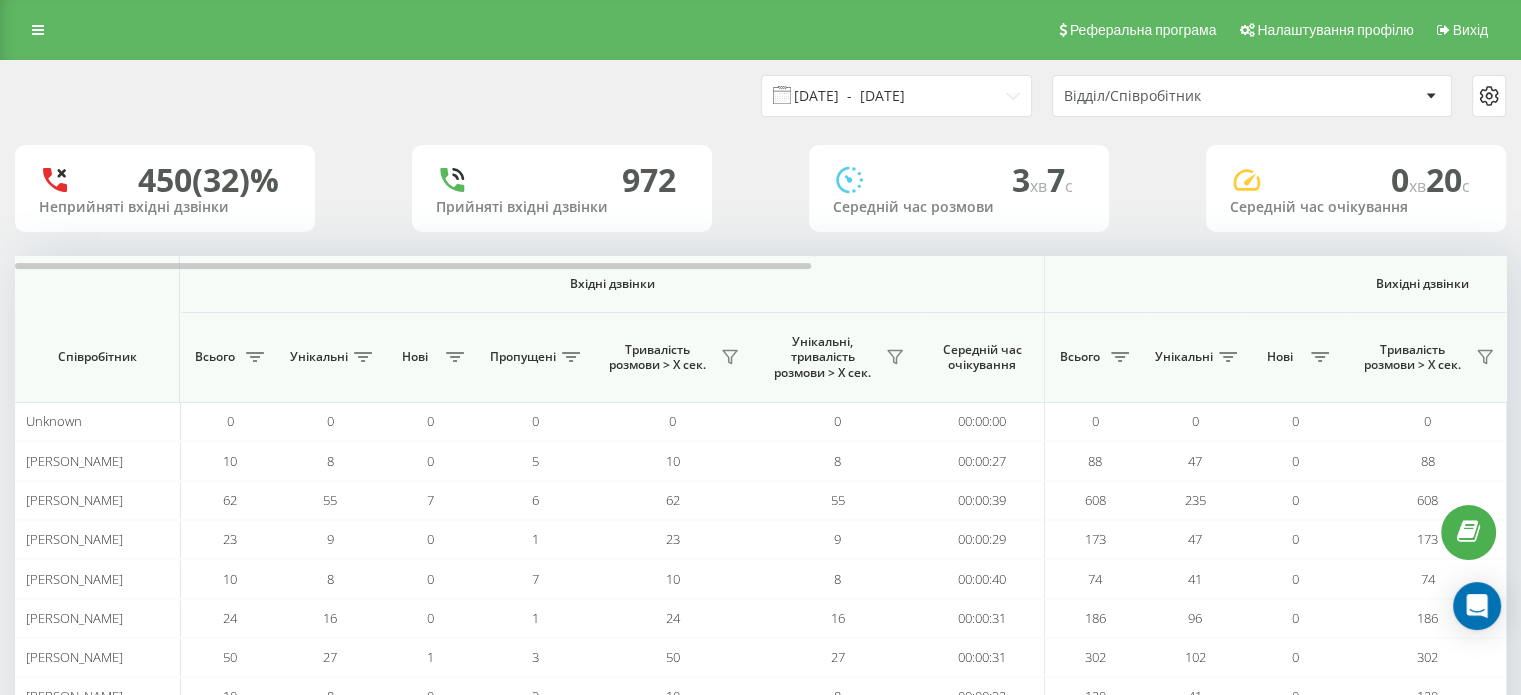 click on "[DATE]  -  [DATE]" at bounding box center [896, 96] 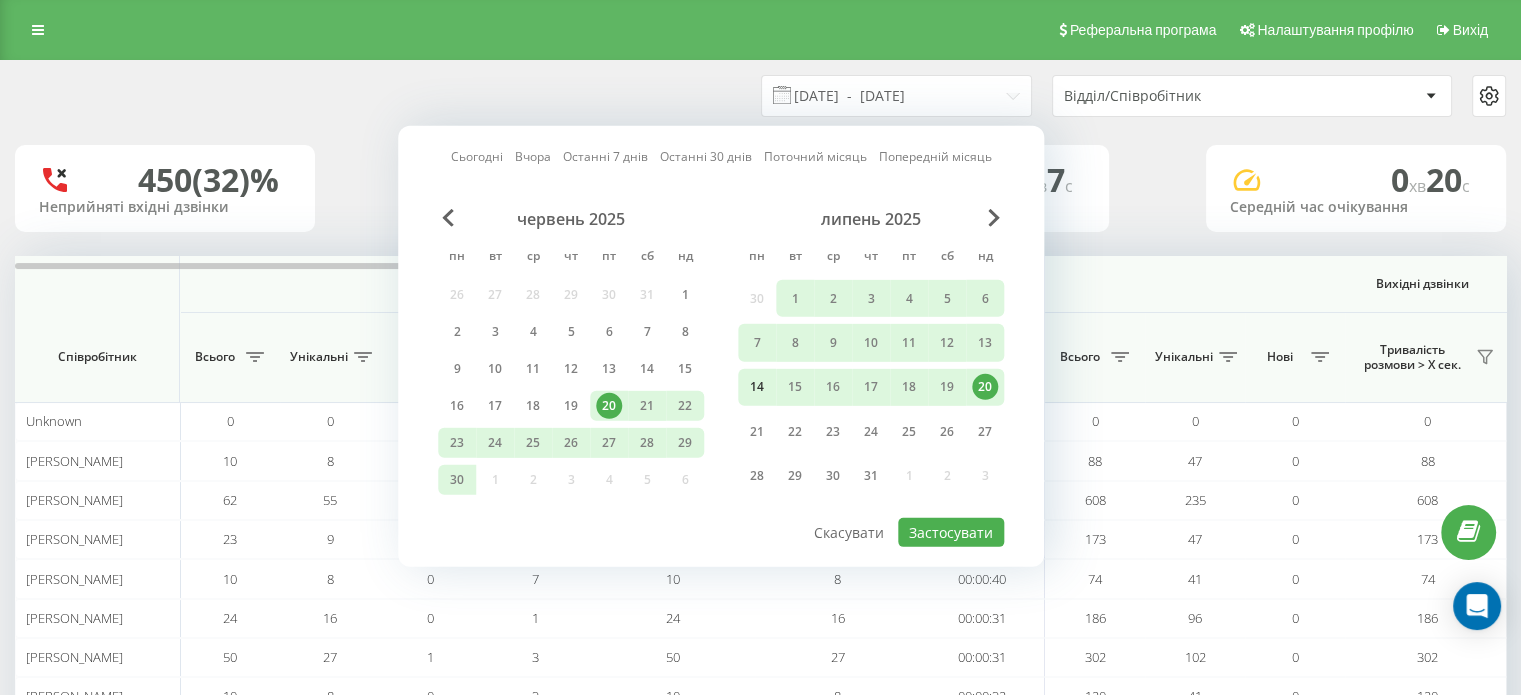 drag, startPoint x: 753, startPoint y: 386, endPoint x: 842, endPoint y: 389, distance: 89.050545 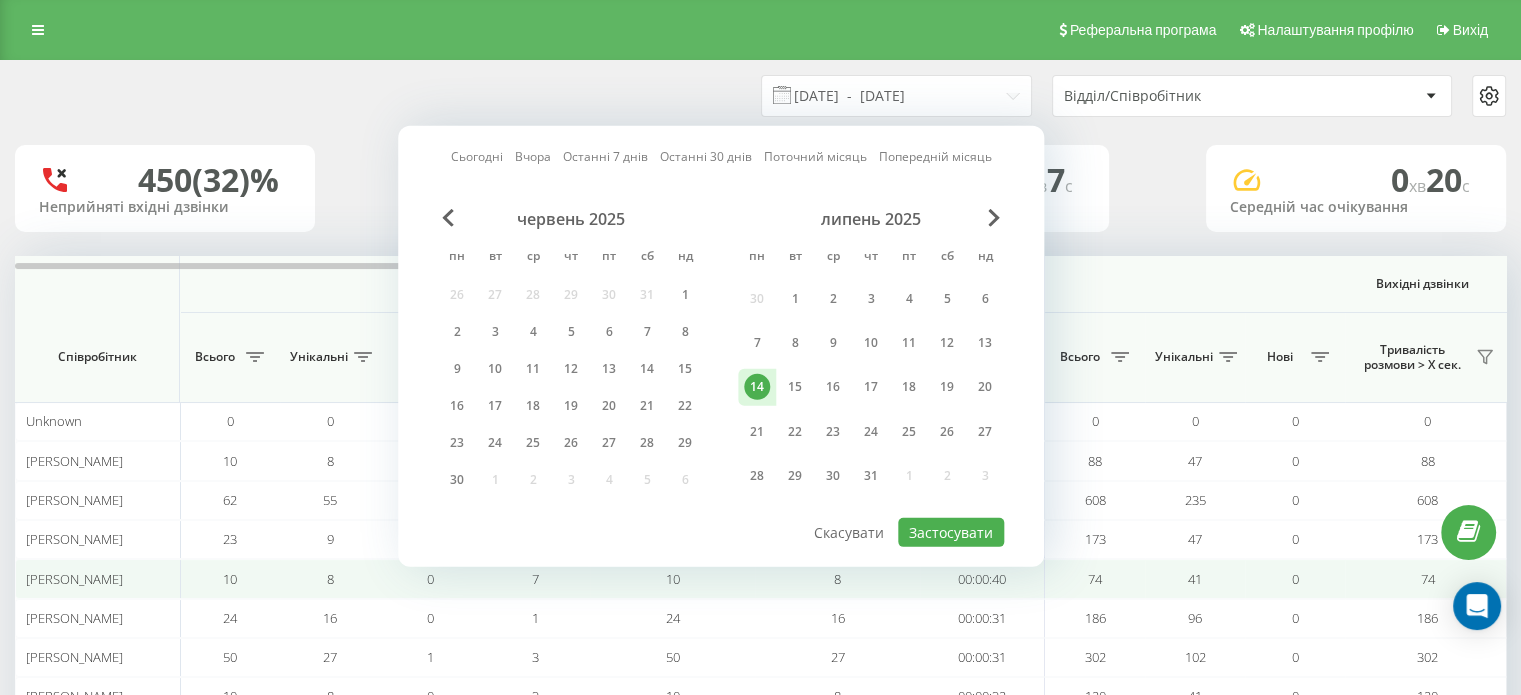 drag, startPoint x: 915, startPoint y: 383, endPoint x: 964, endPoint y: 590, distance: 212.72047 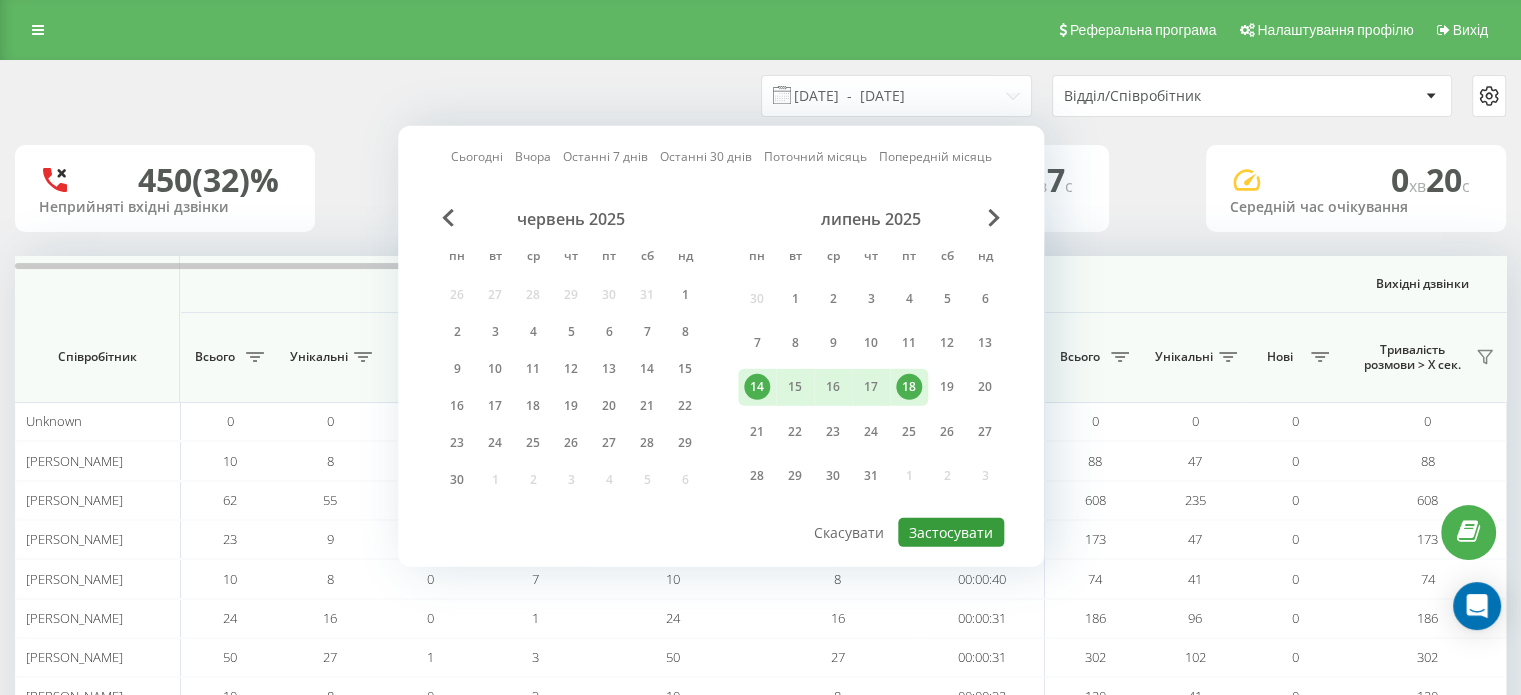 click on "Застосувати" at bounding box center (951, 532) 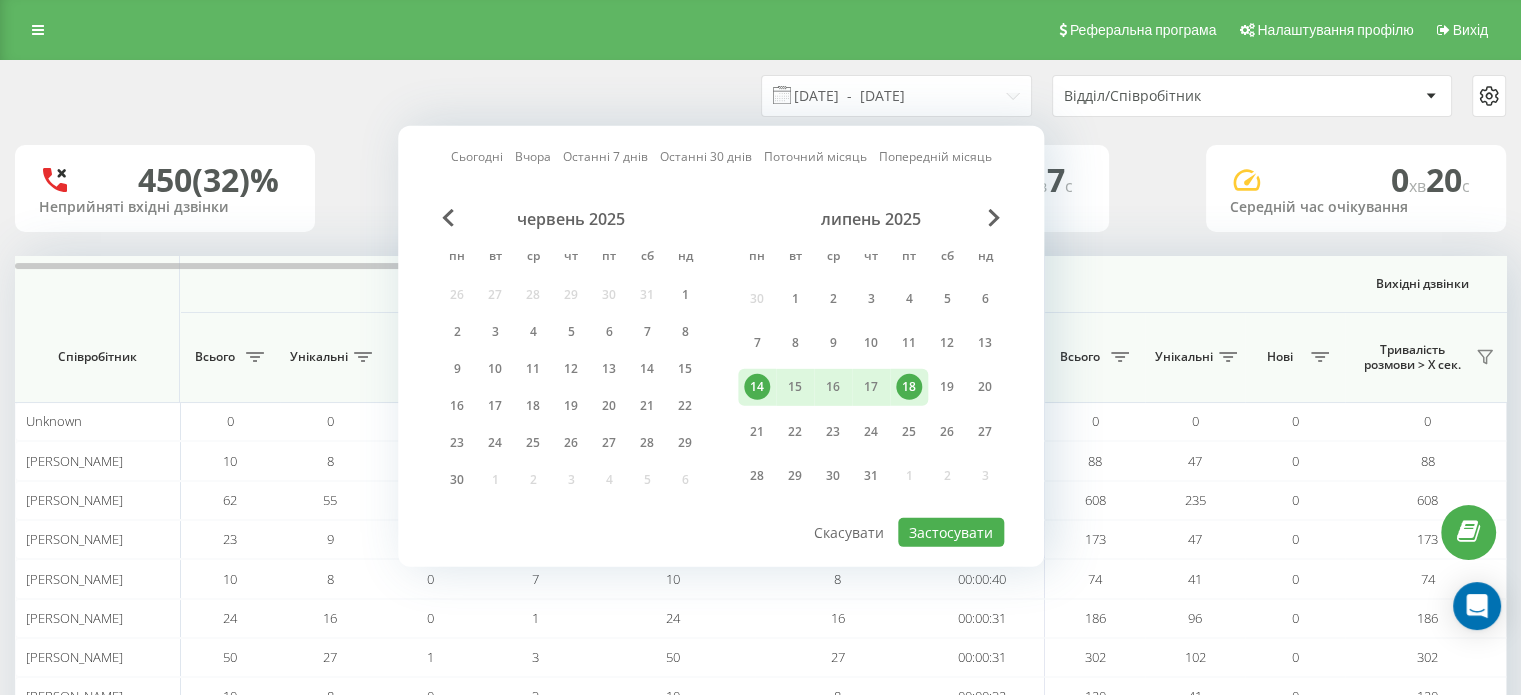 type on "[DATE]  -  [DATE]" 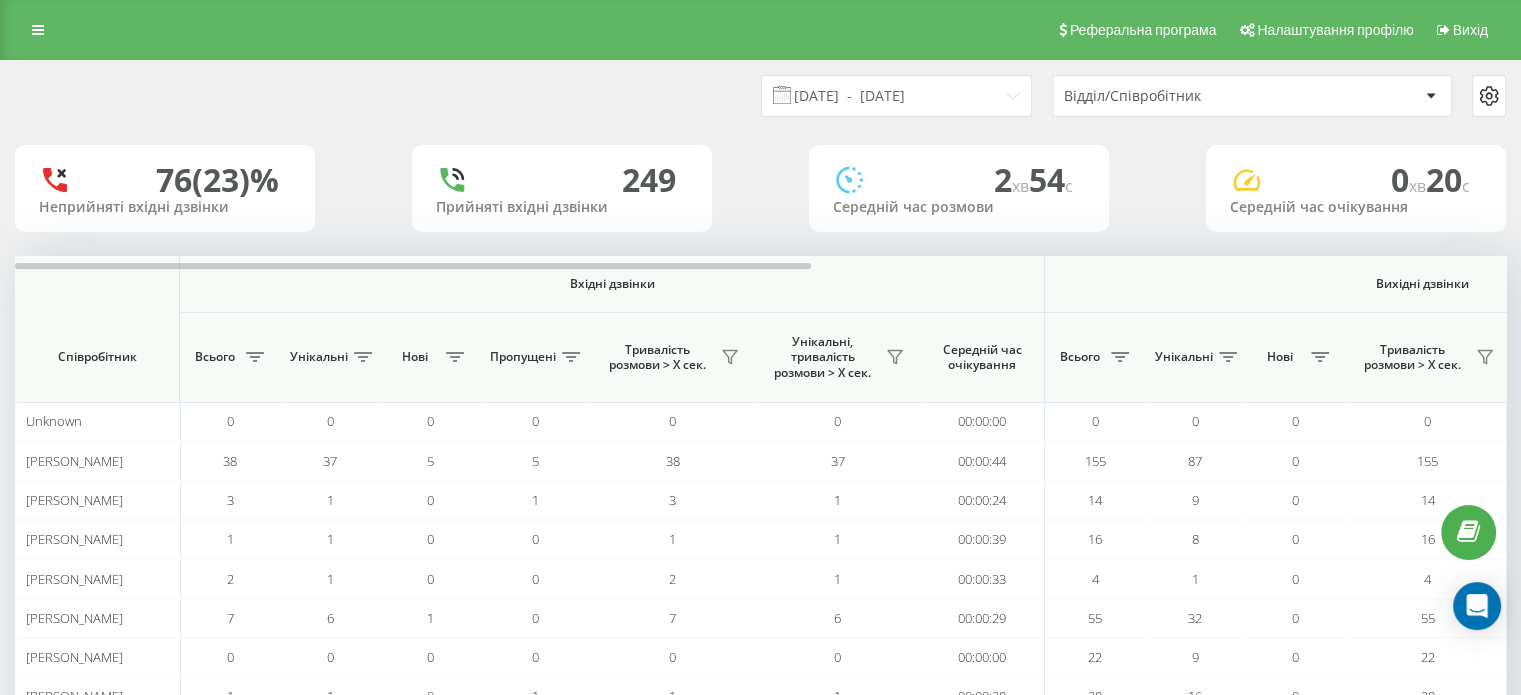 click on "Відділ/Співробітник" at bounding box center (1183, 96) 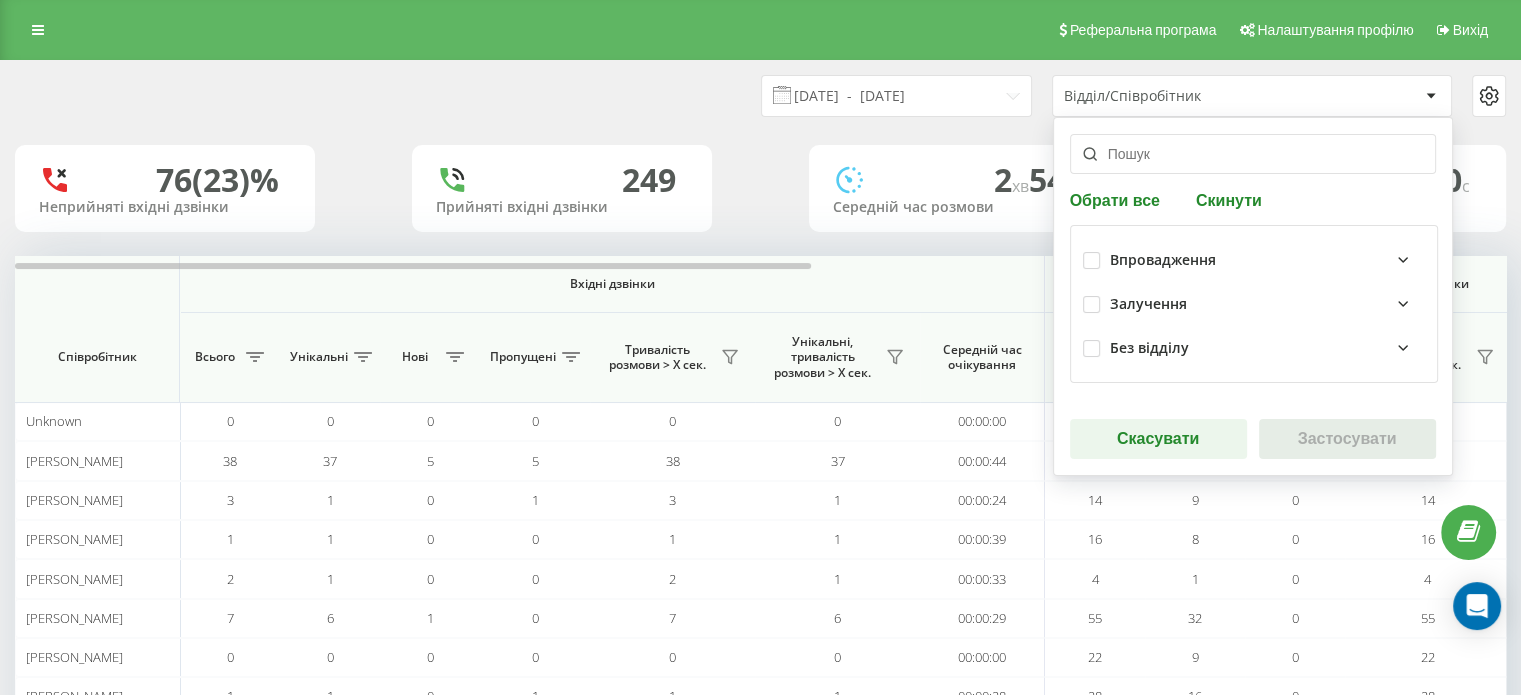 click 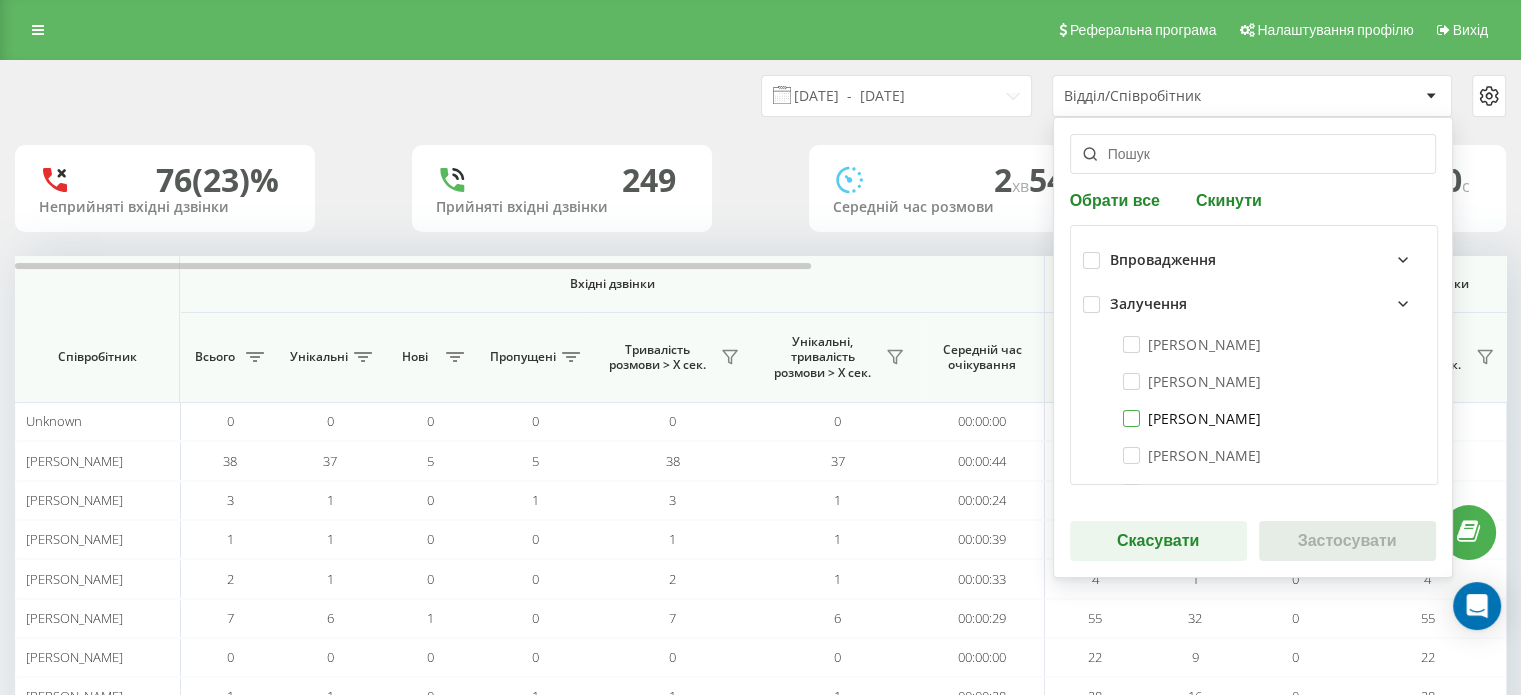 click on "[PERSON_NAME]" at bounding box center (1192, 418) 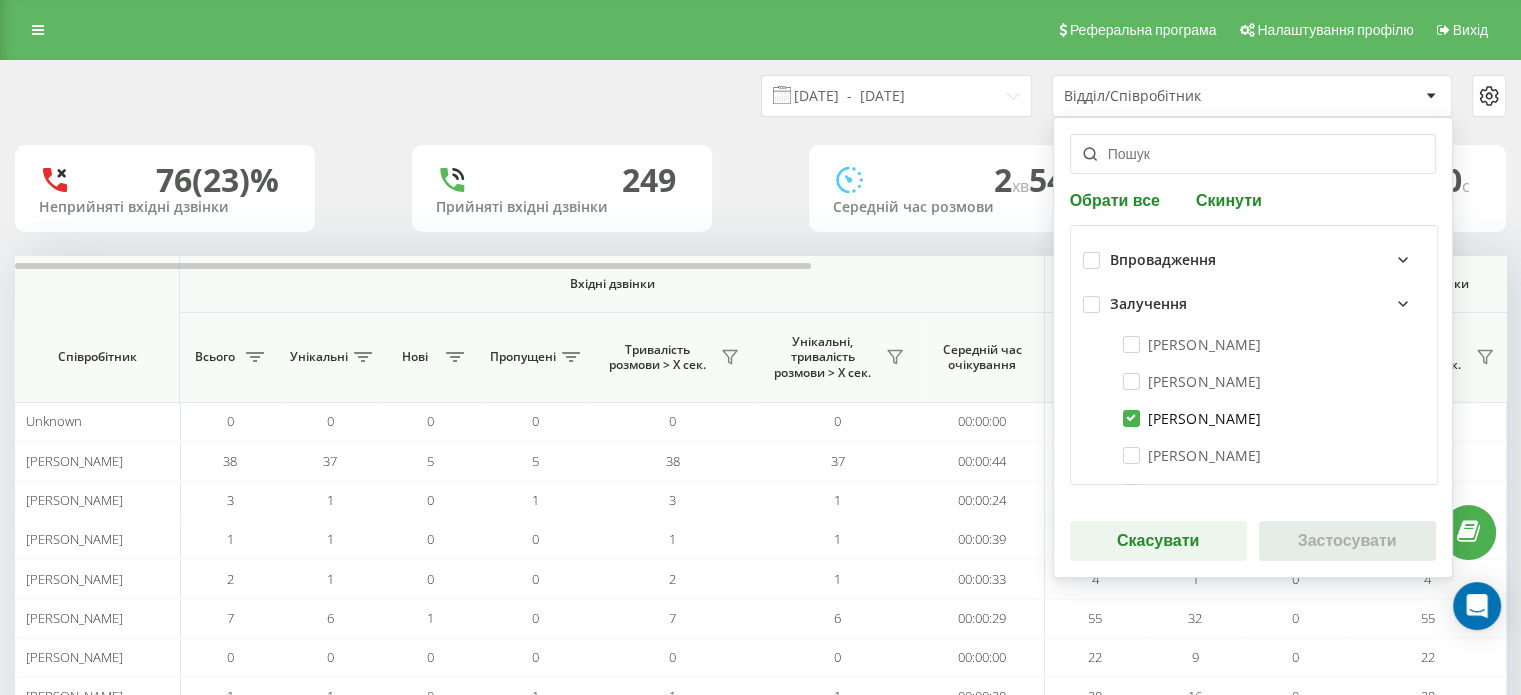 checkbox on "true" 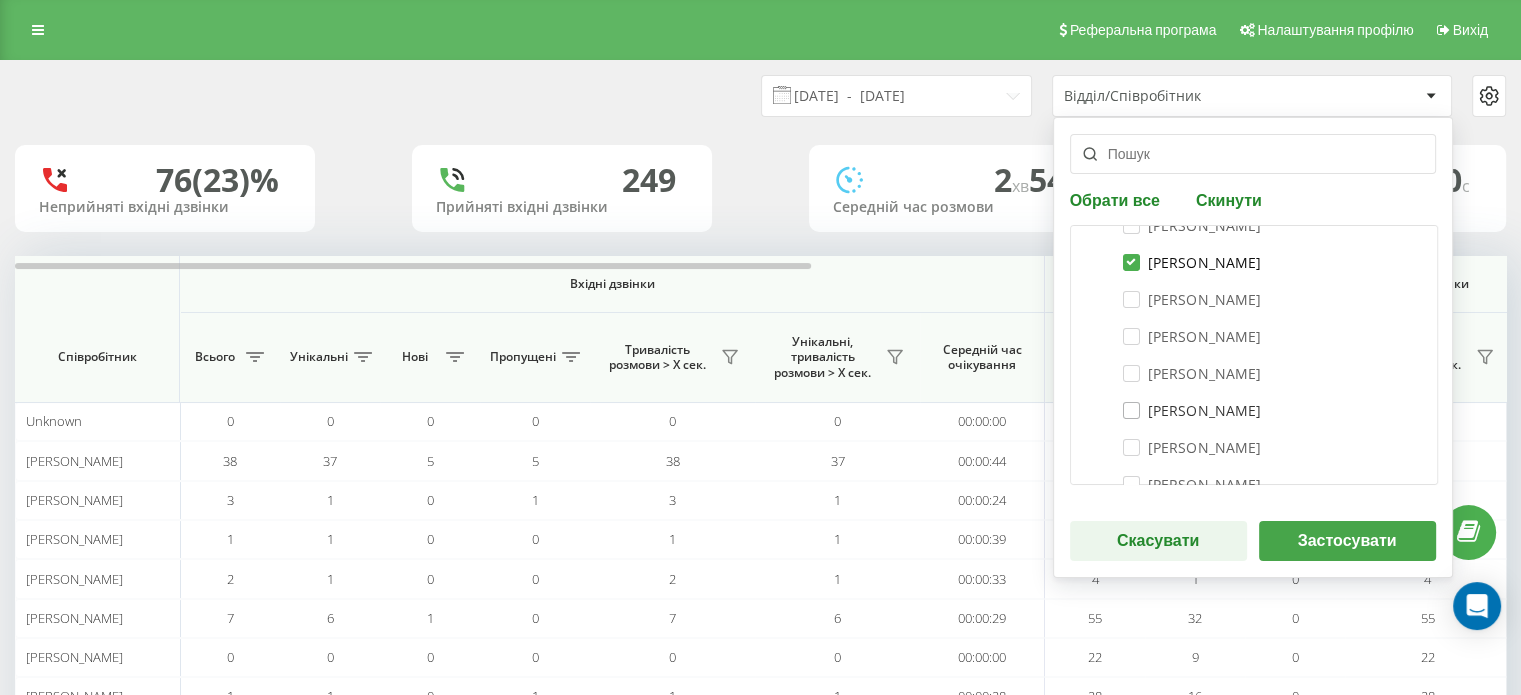 scroll, scrollTop: 200, scrollLeft: 0, axis: vertical 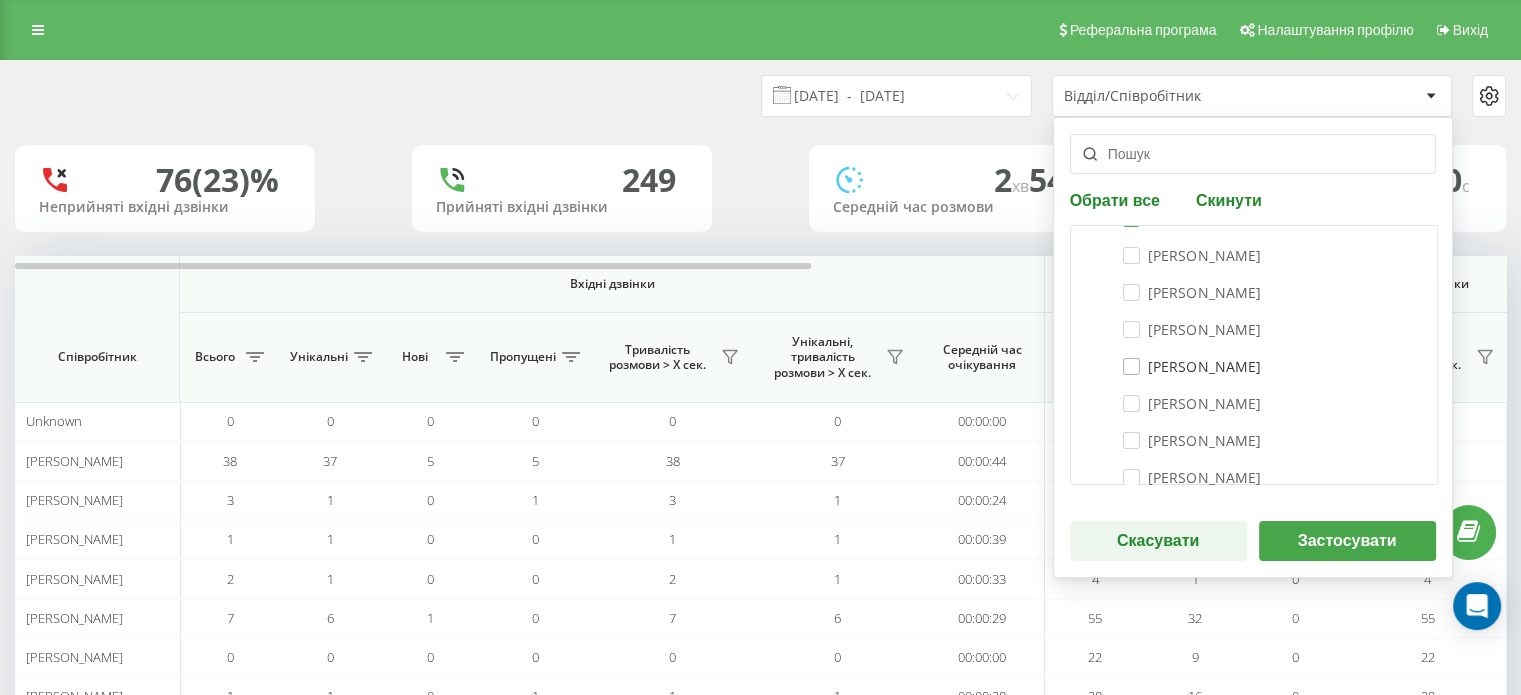 drag, startPoint x: 1125, startPoint y: 355, endPoint x: 1146, endPoint y: 369, distance: 25.23886 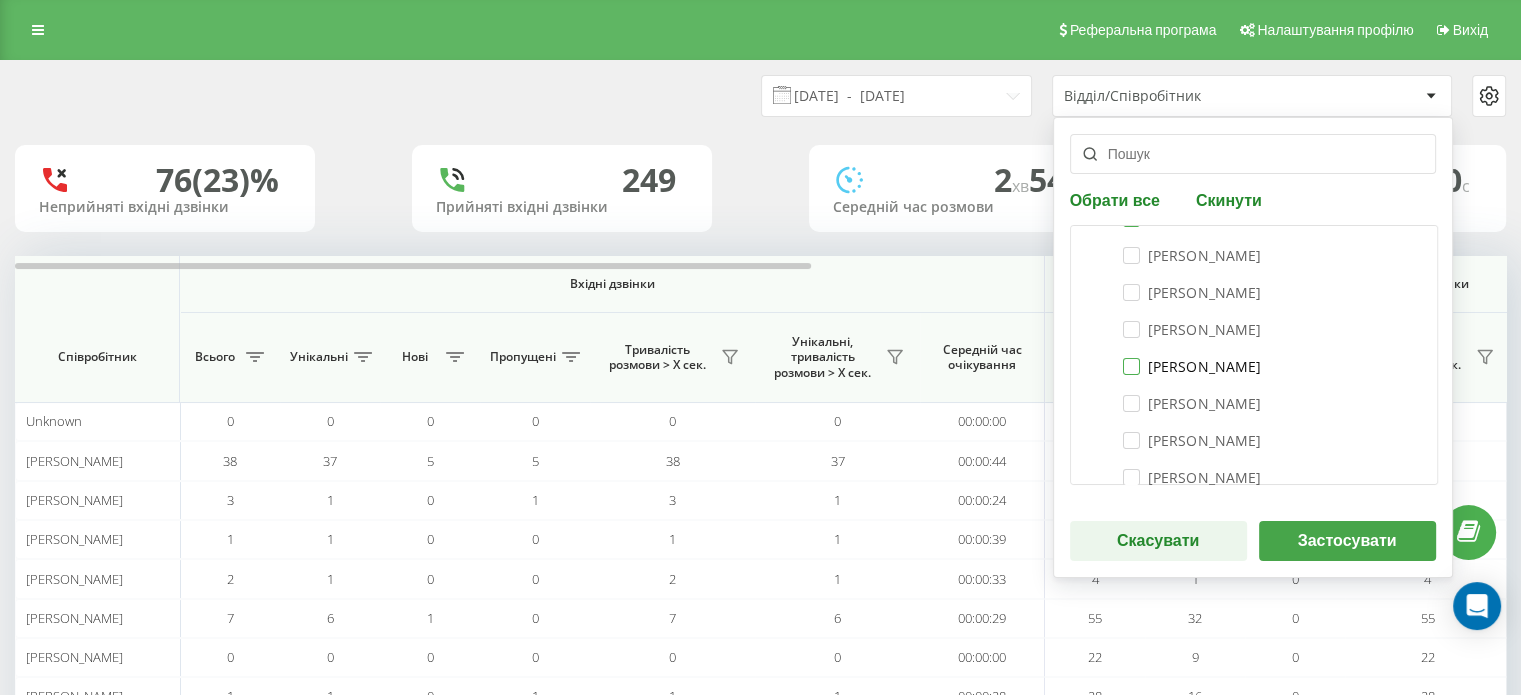 click on "[PERSON_NAME]" at bounding box center [1192, 366] 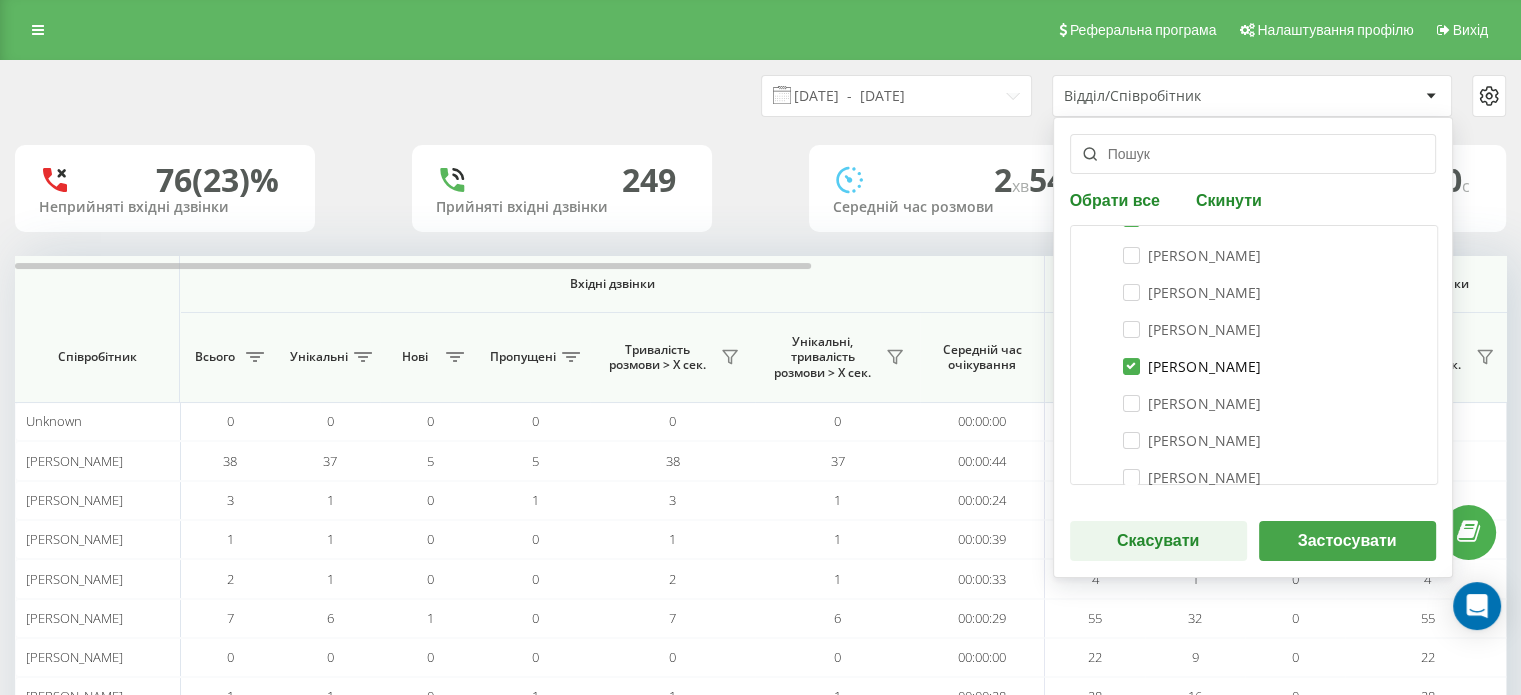 checkbox on "true" 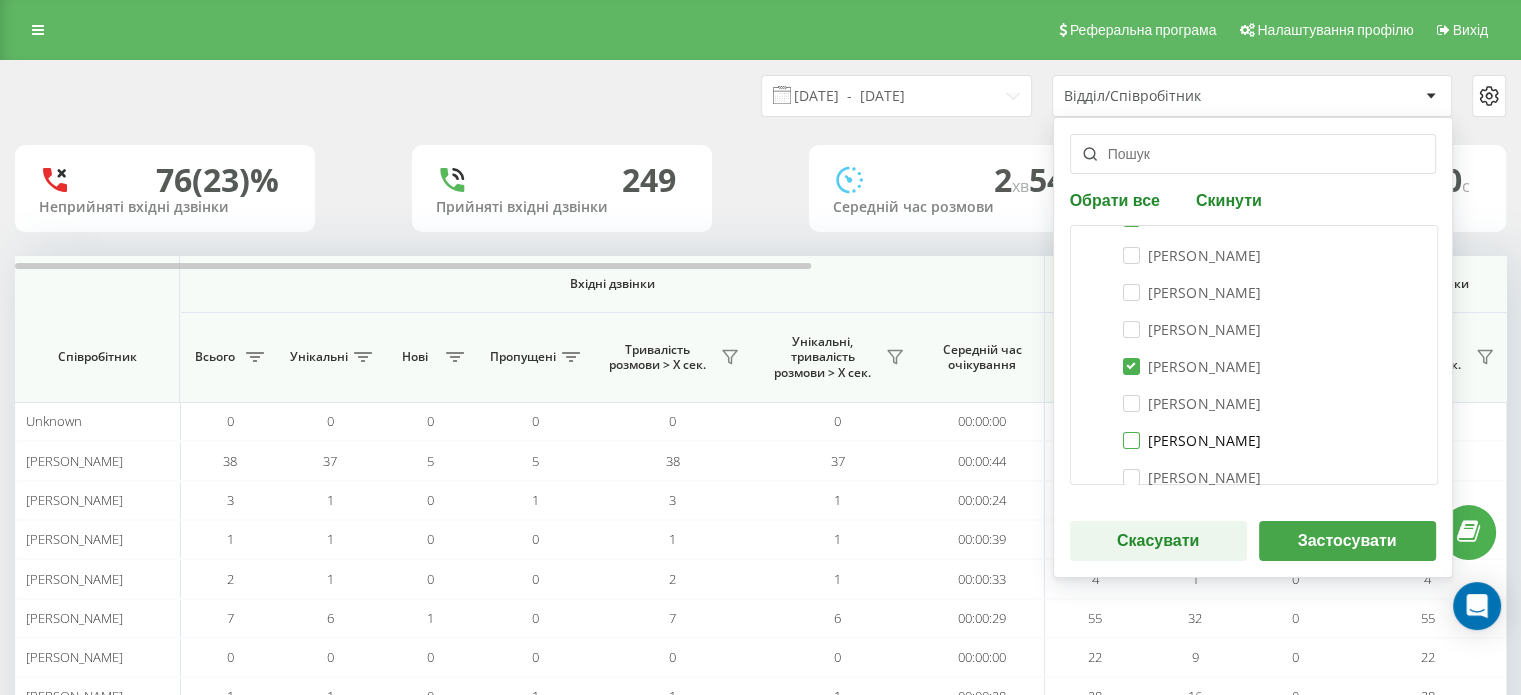 drag, startPoint x: 1113, startPoint y: 435, endPoint x: 1209, endPoint y: 437, distance: 96.02083 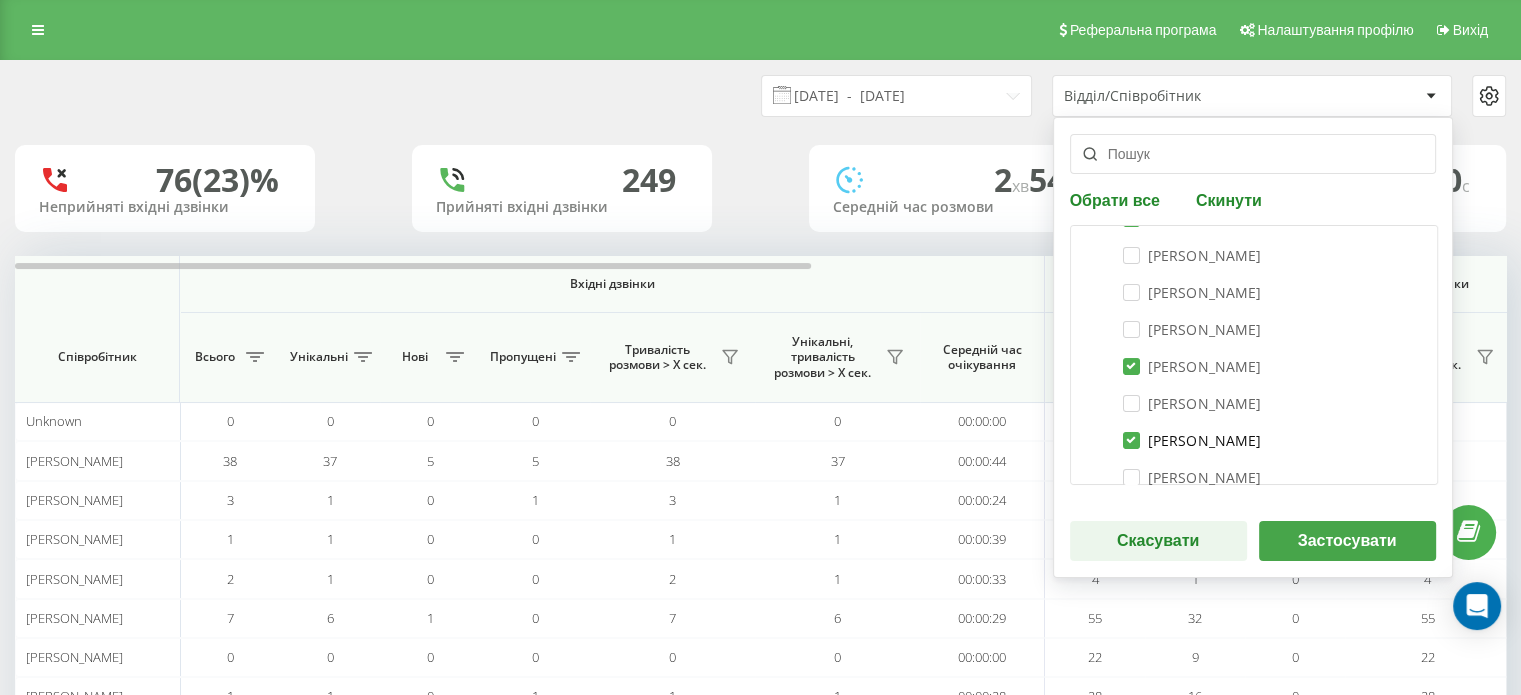 checkbox on "true" 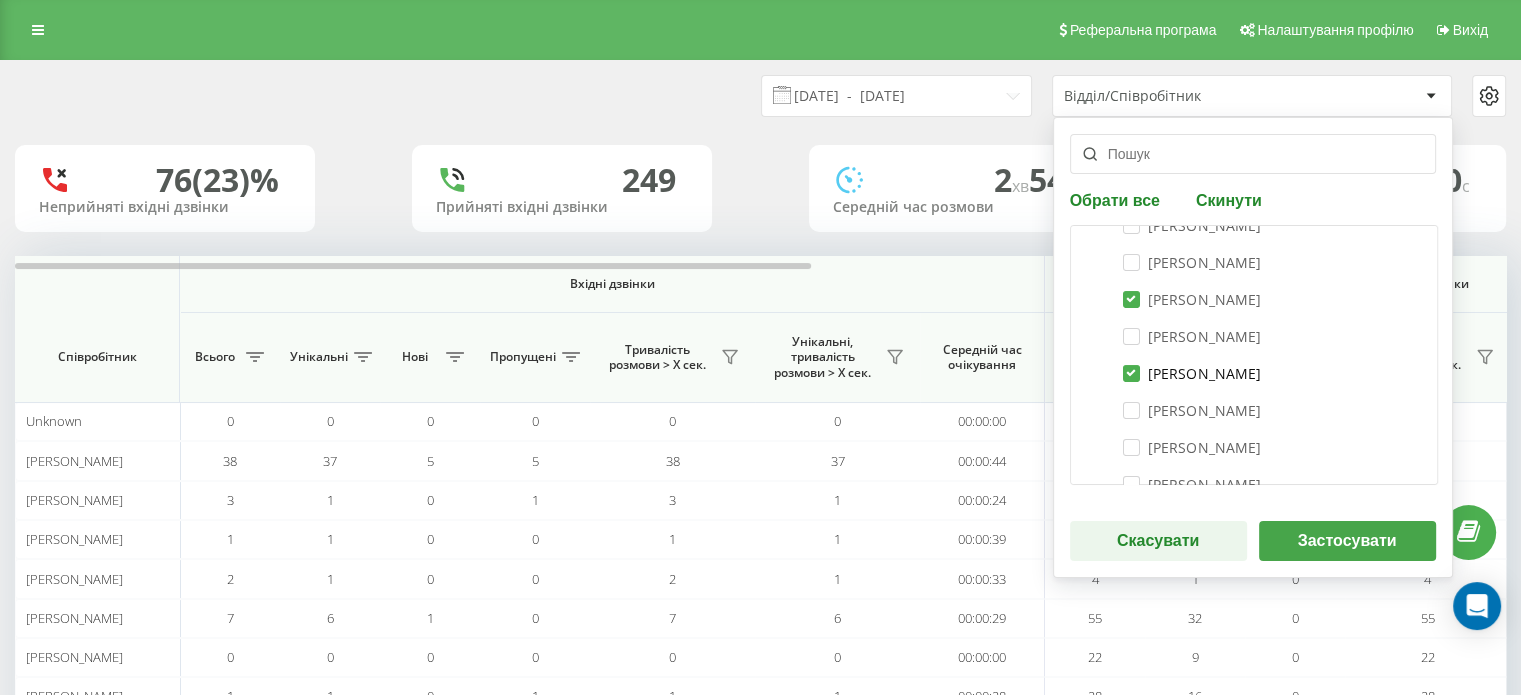 scroll, scrollTop: 400, scrollLeft: 0, axis: vertical 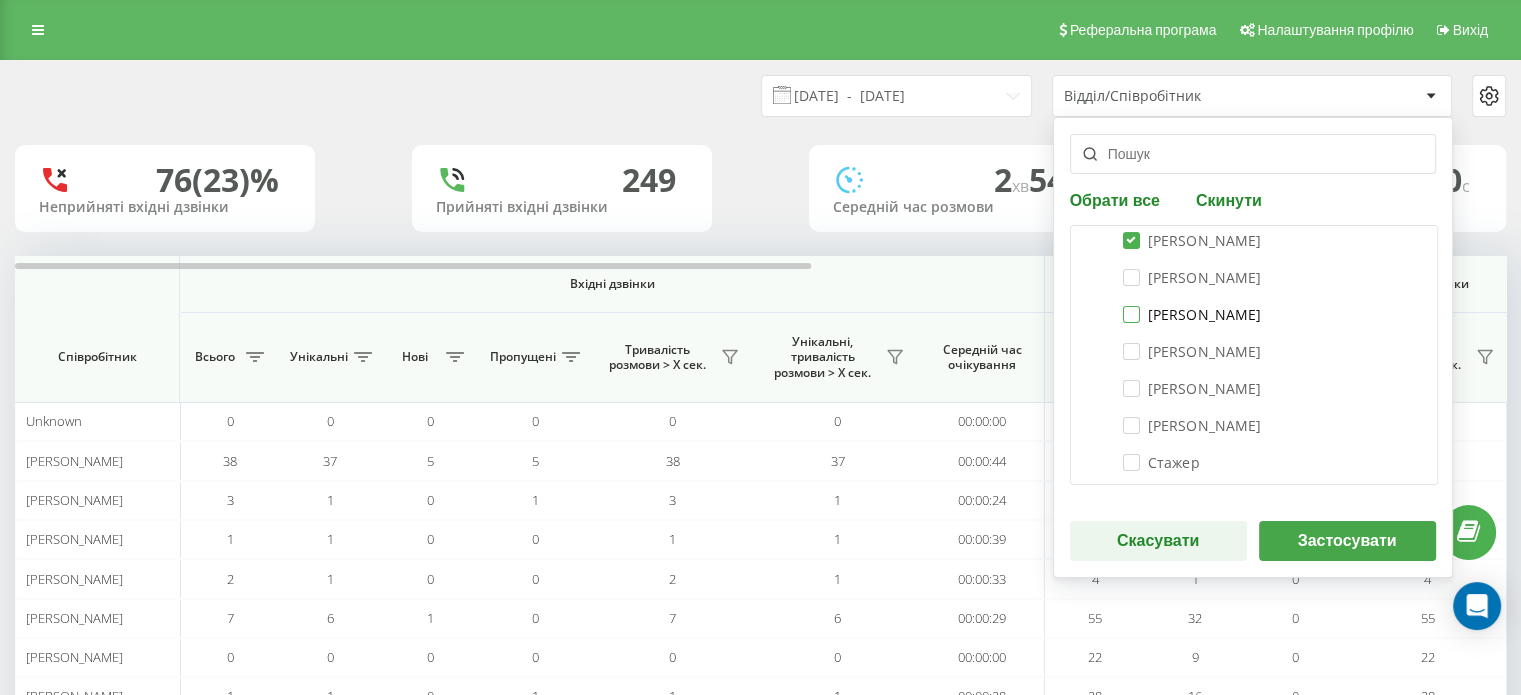 click on "[PERSON_NAME]" at bounding box center (1192, 314) 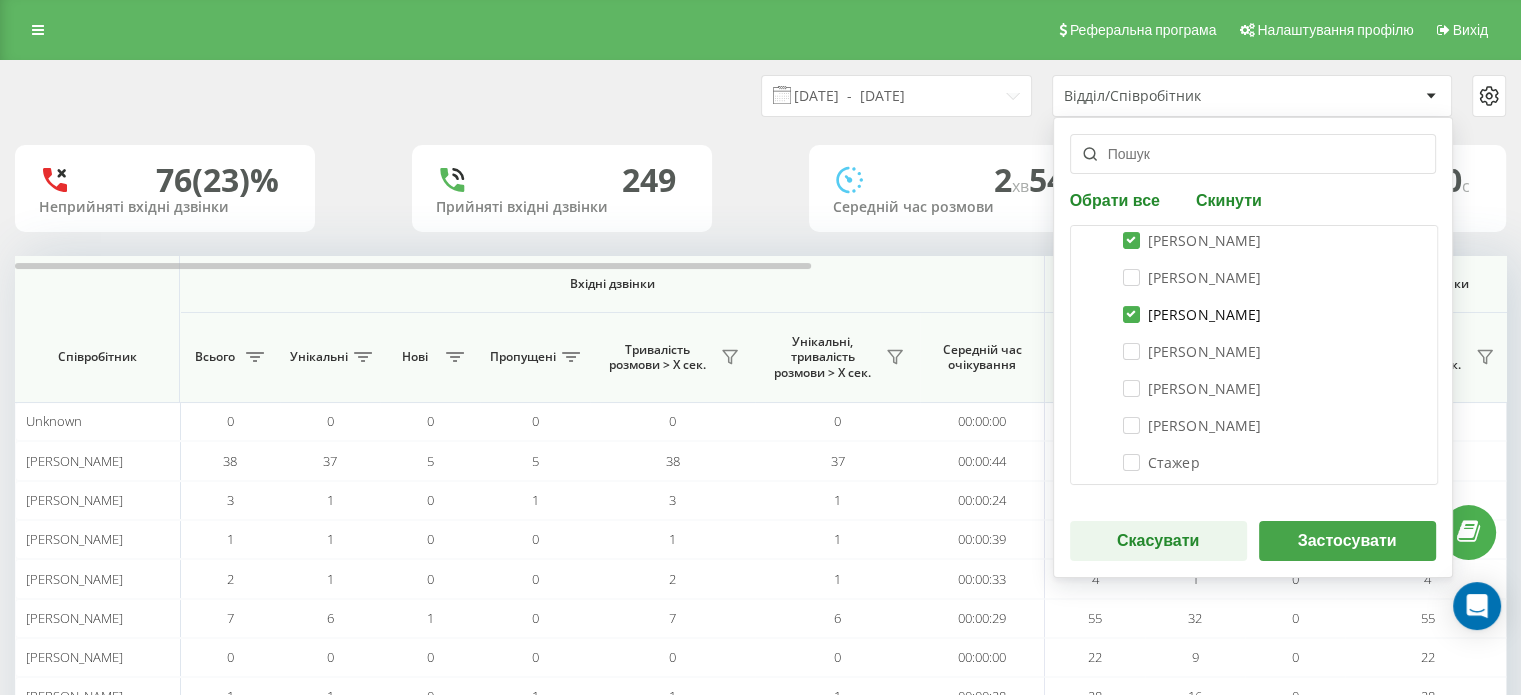 checkbox on "true" 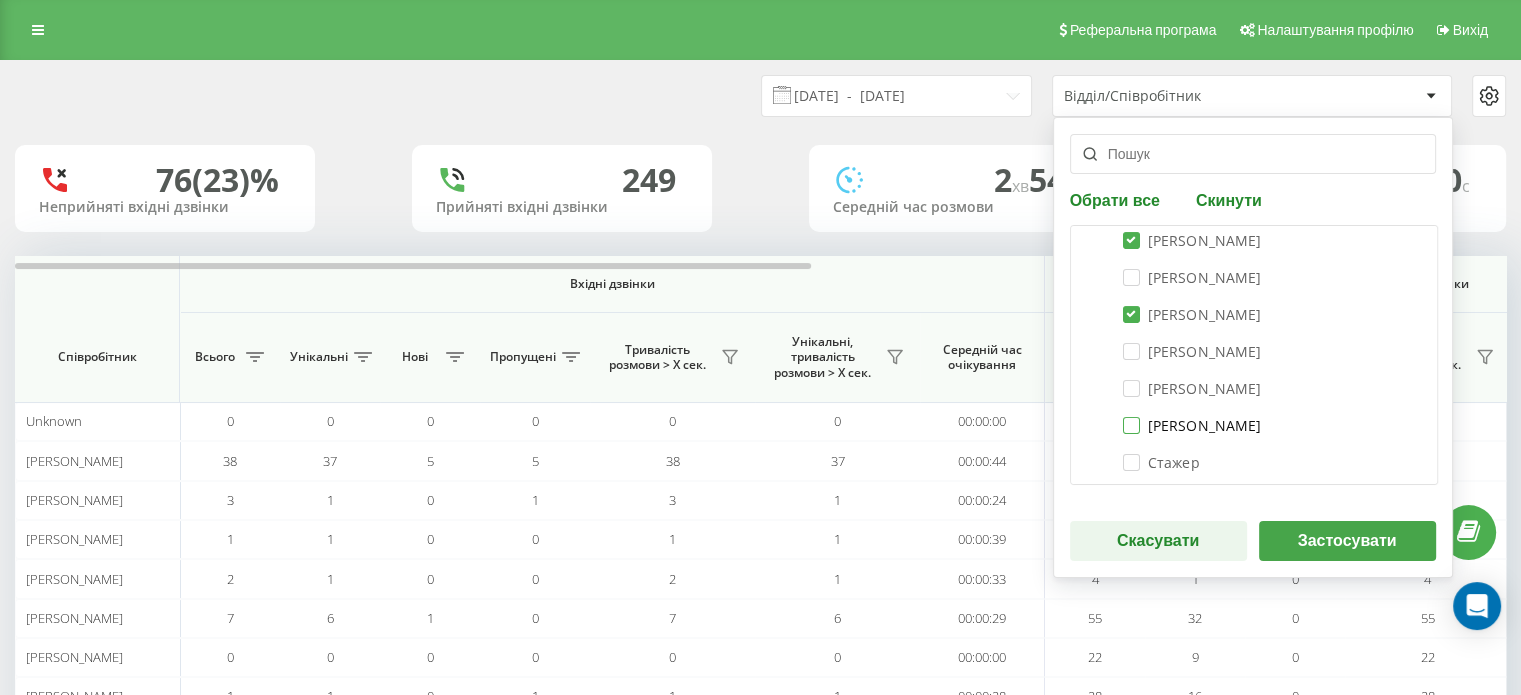 click on "[PERSON_NAME]" at bounding box center [1192, 425] 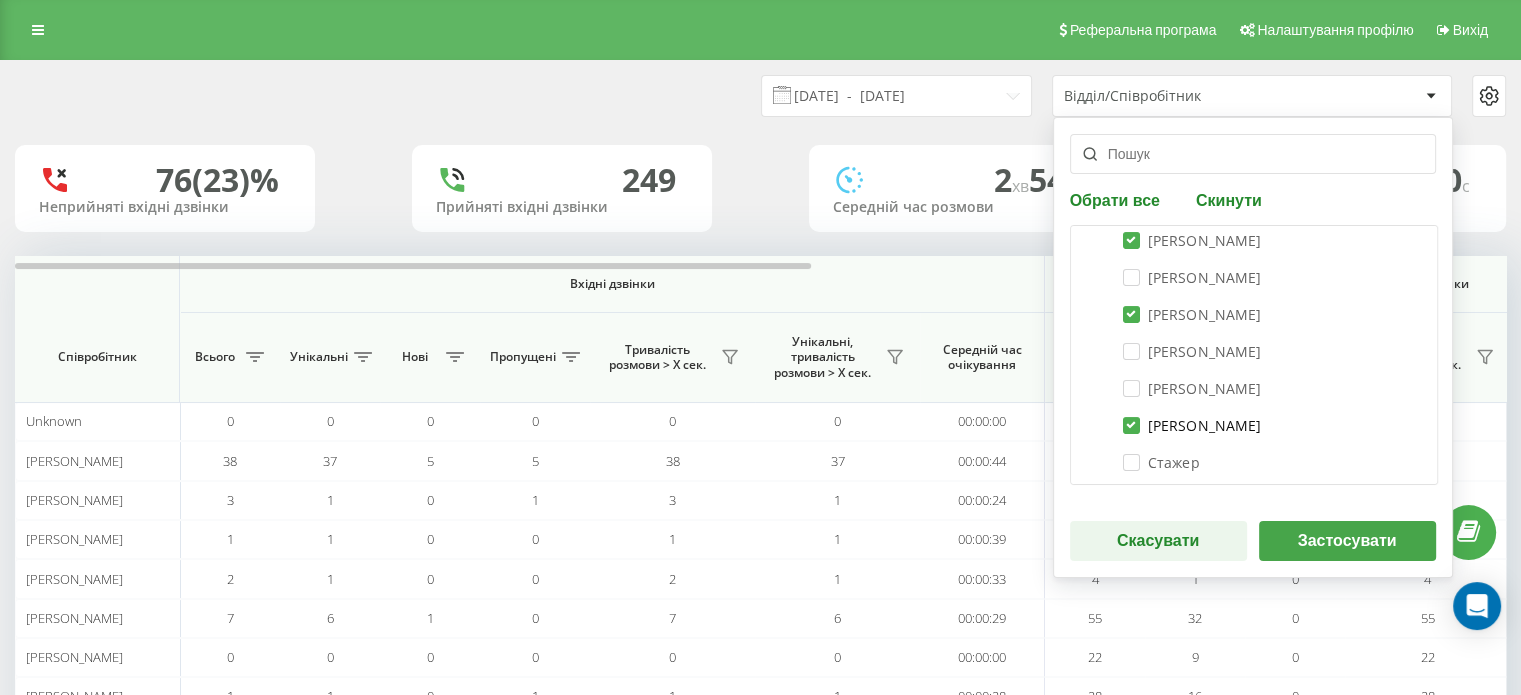 checkbox on "true" 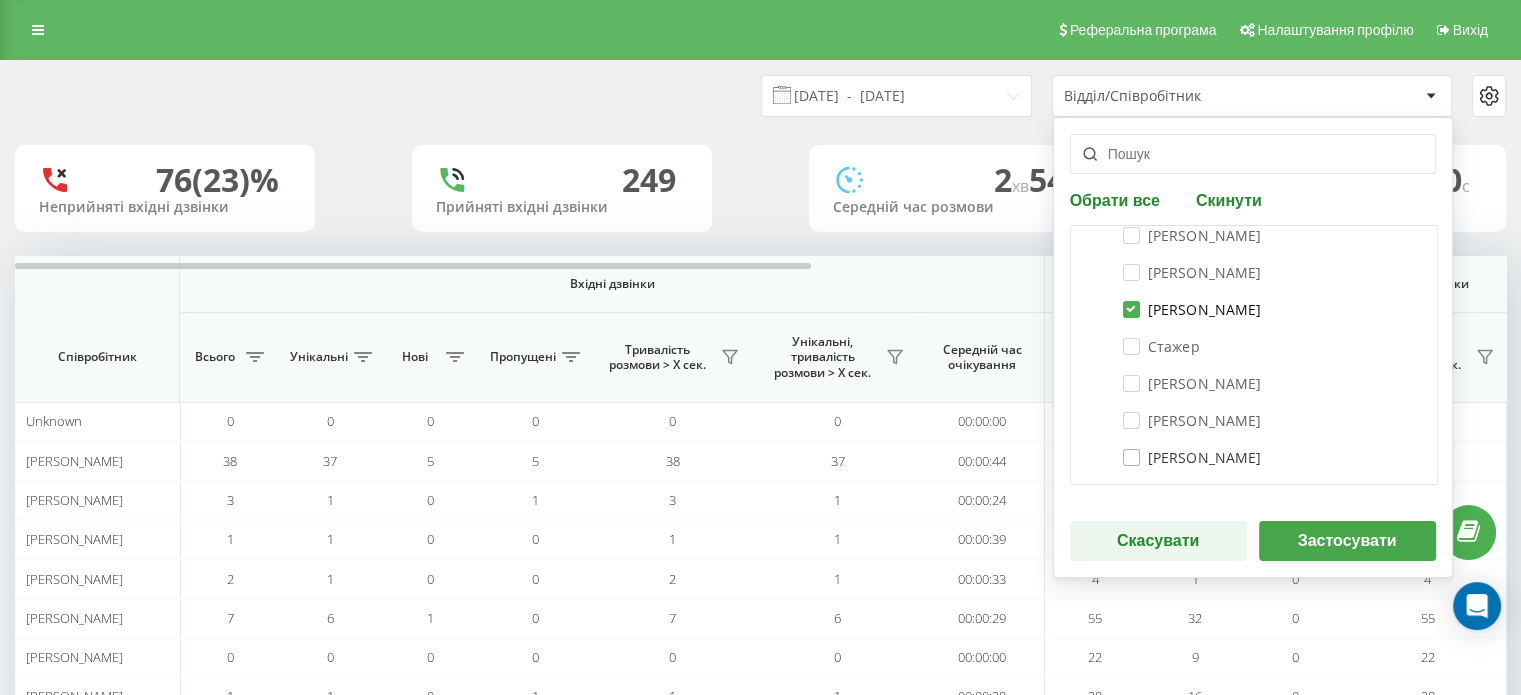 scroll, scrollTop: 600, scrollLeft: 0, axis: vertical 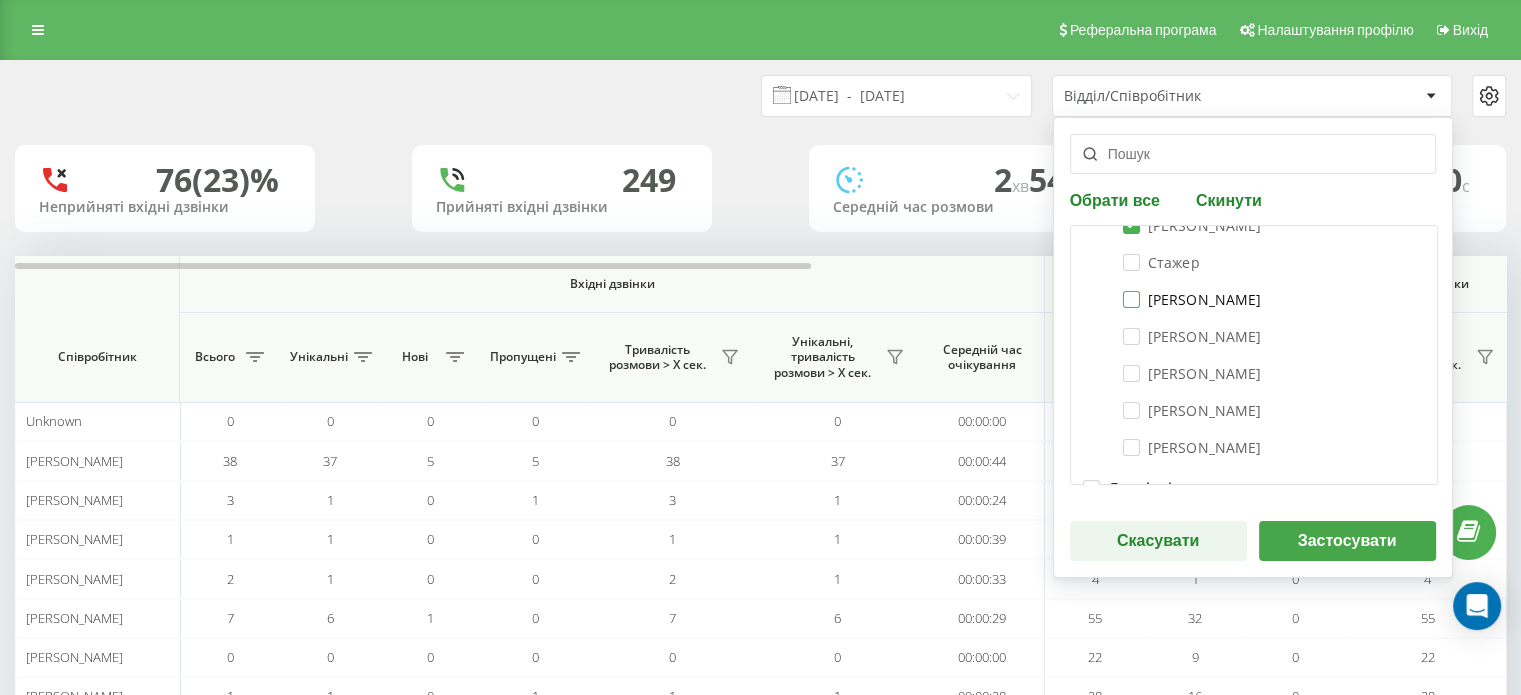 click on "[PERSON_NAME]" at bounding box center [1192, 299] 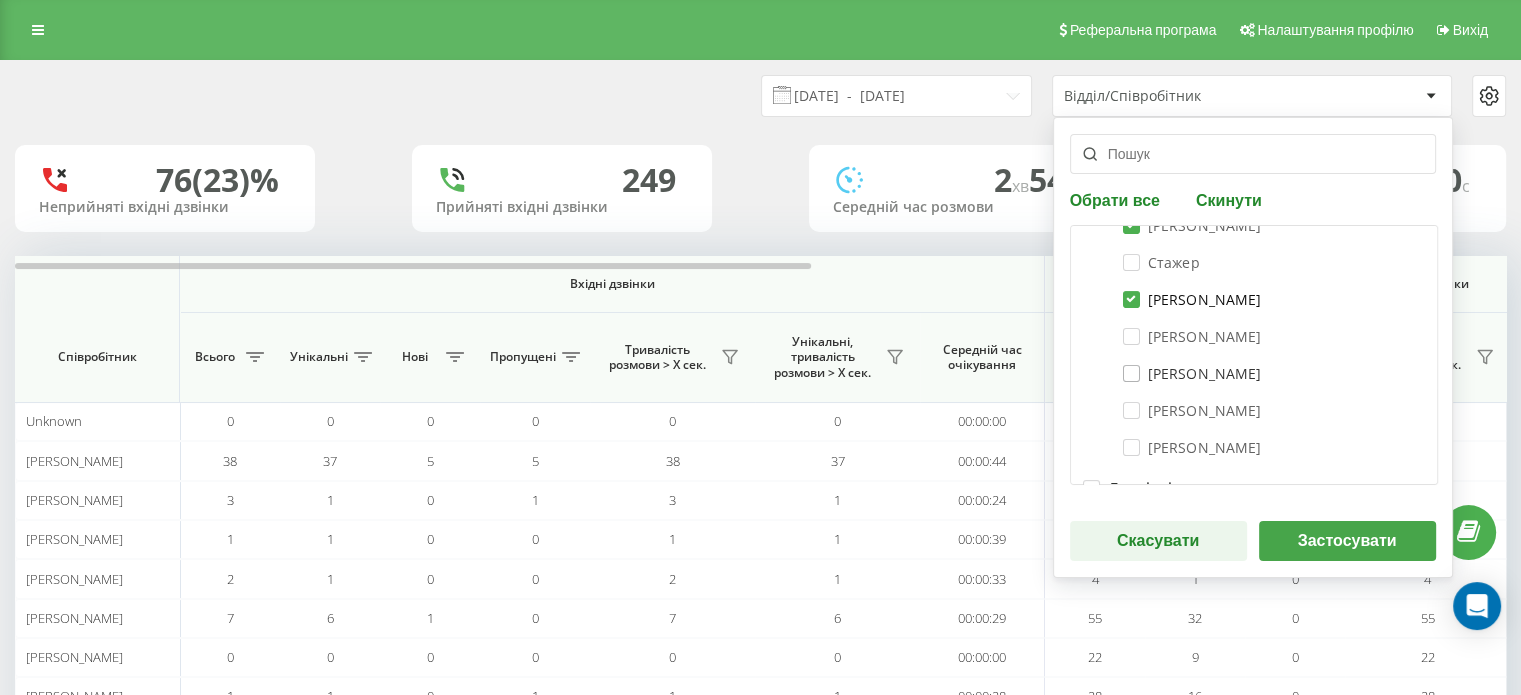 checkbox on "true" 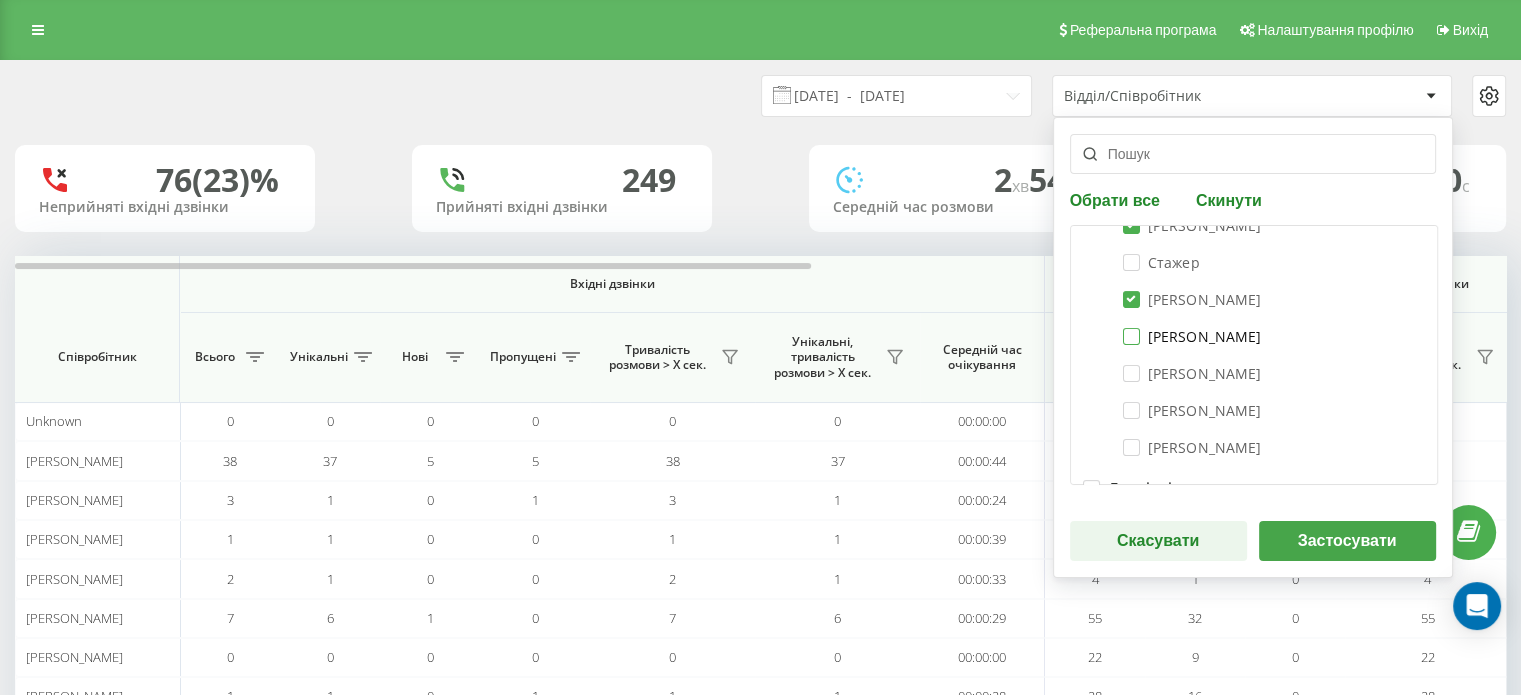 click on "[PERSON_NAME]" at bounding box center [1192, 336] 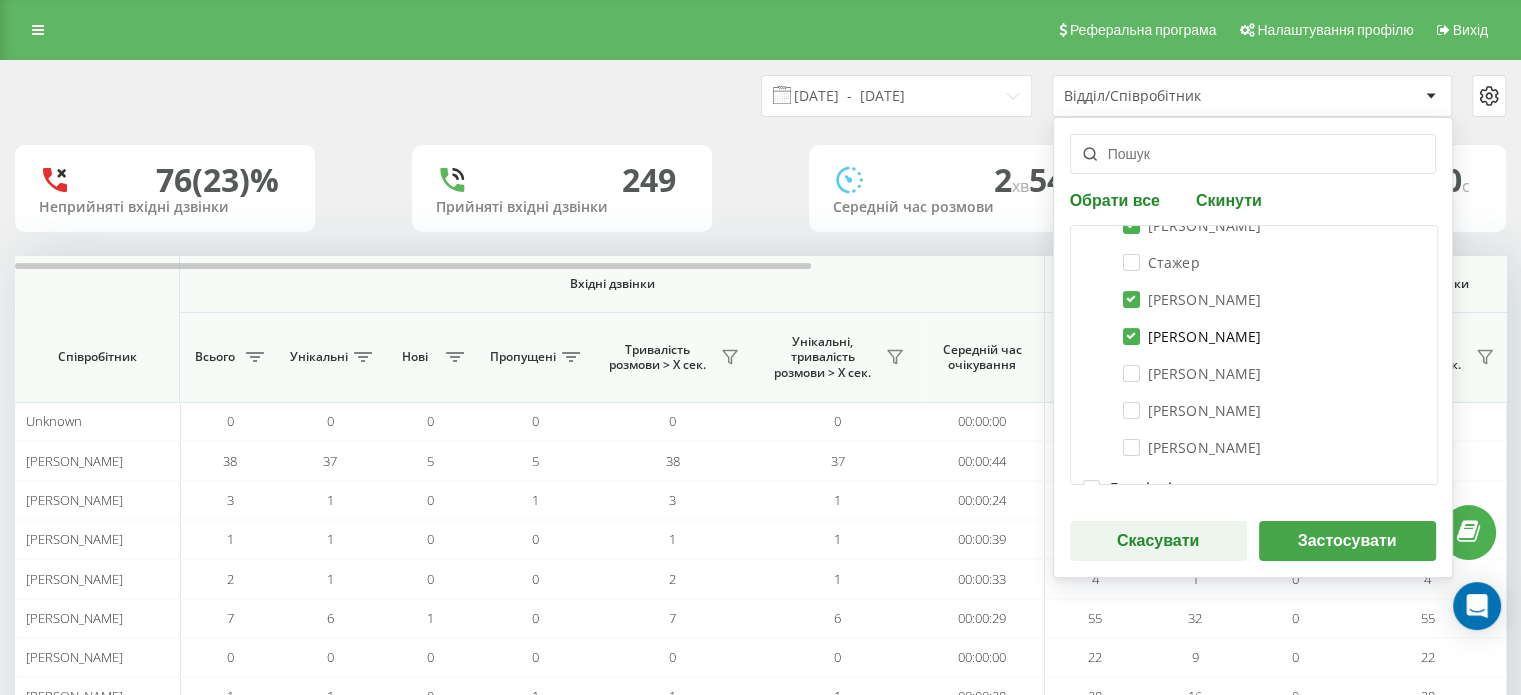 checkbox on "true" 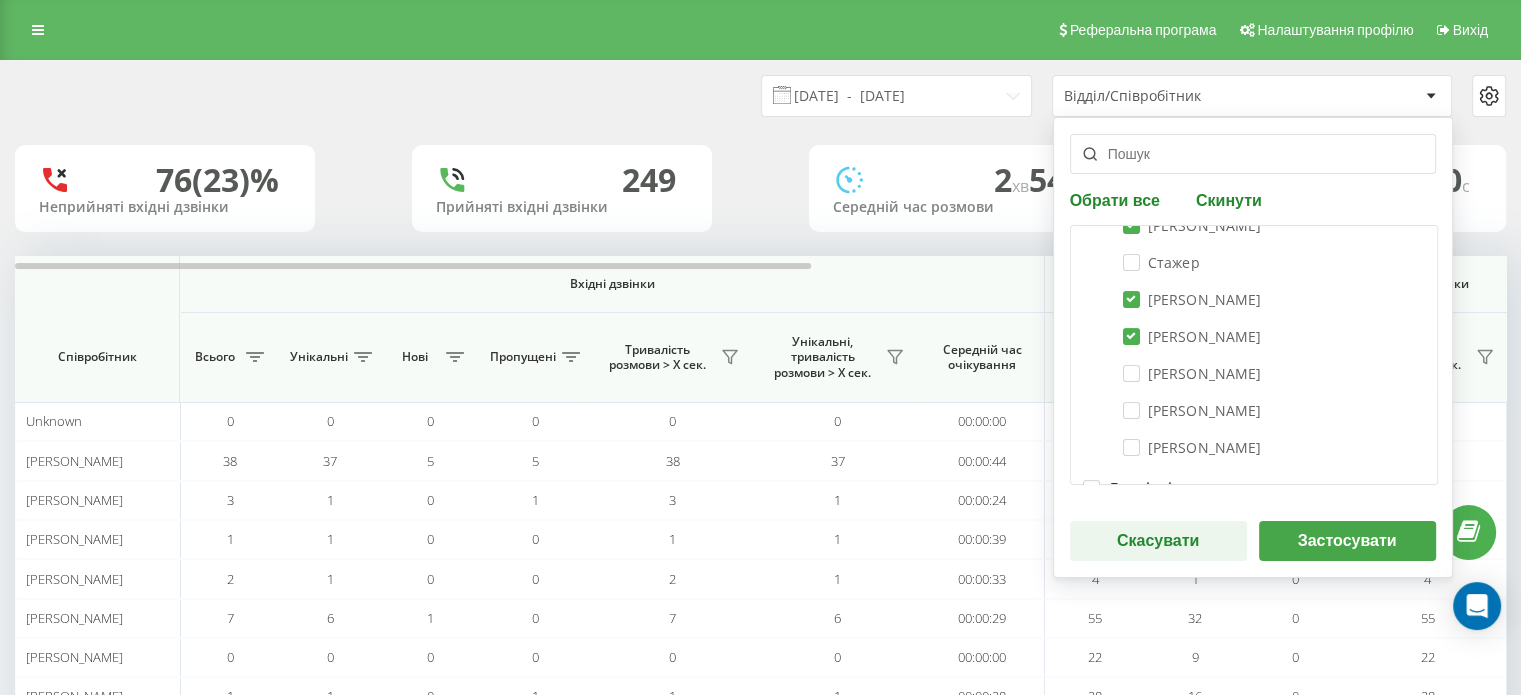 click on "Застосувати" at bounding box center [1347, 541] 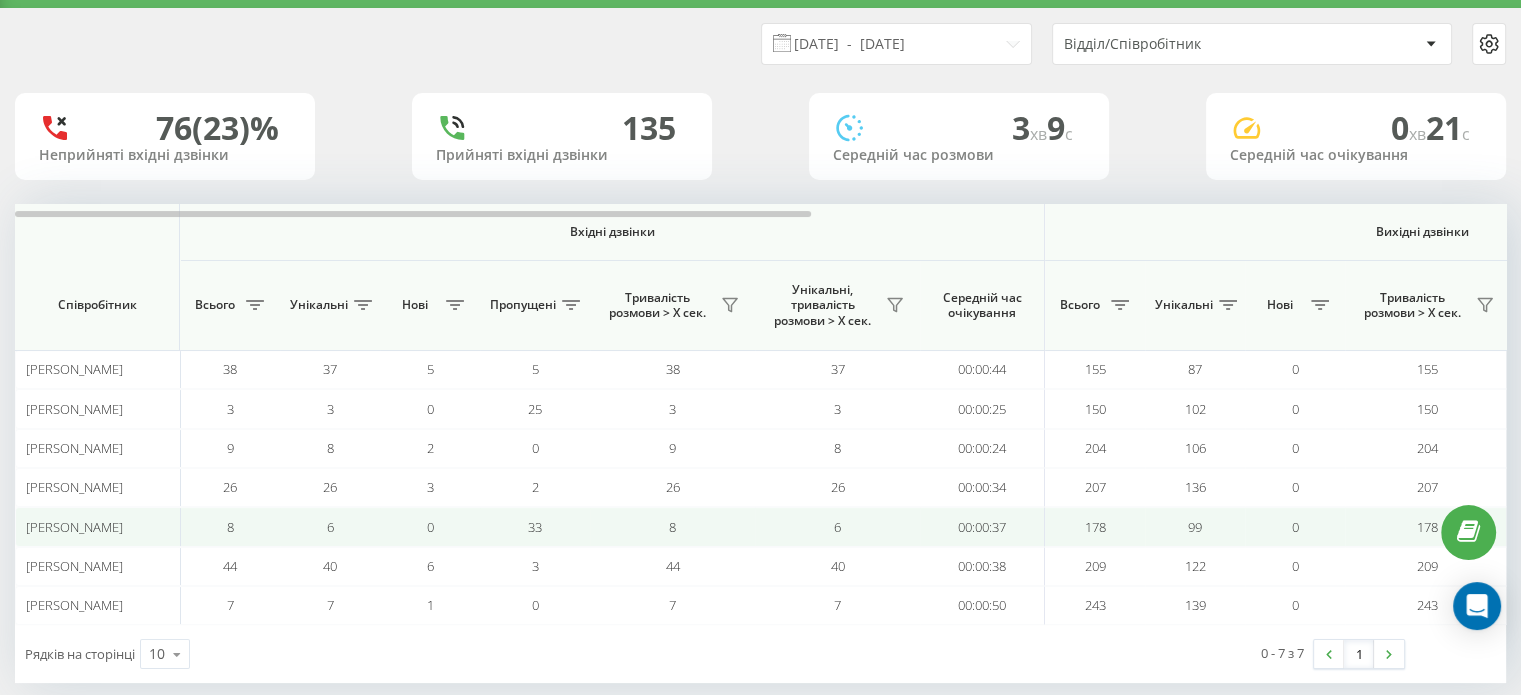 scroll, scrollTop: 76, scrollLeft: 0, axis: vertical 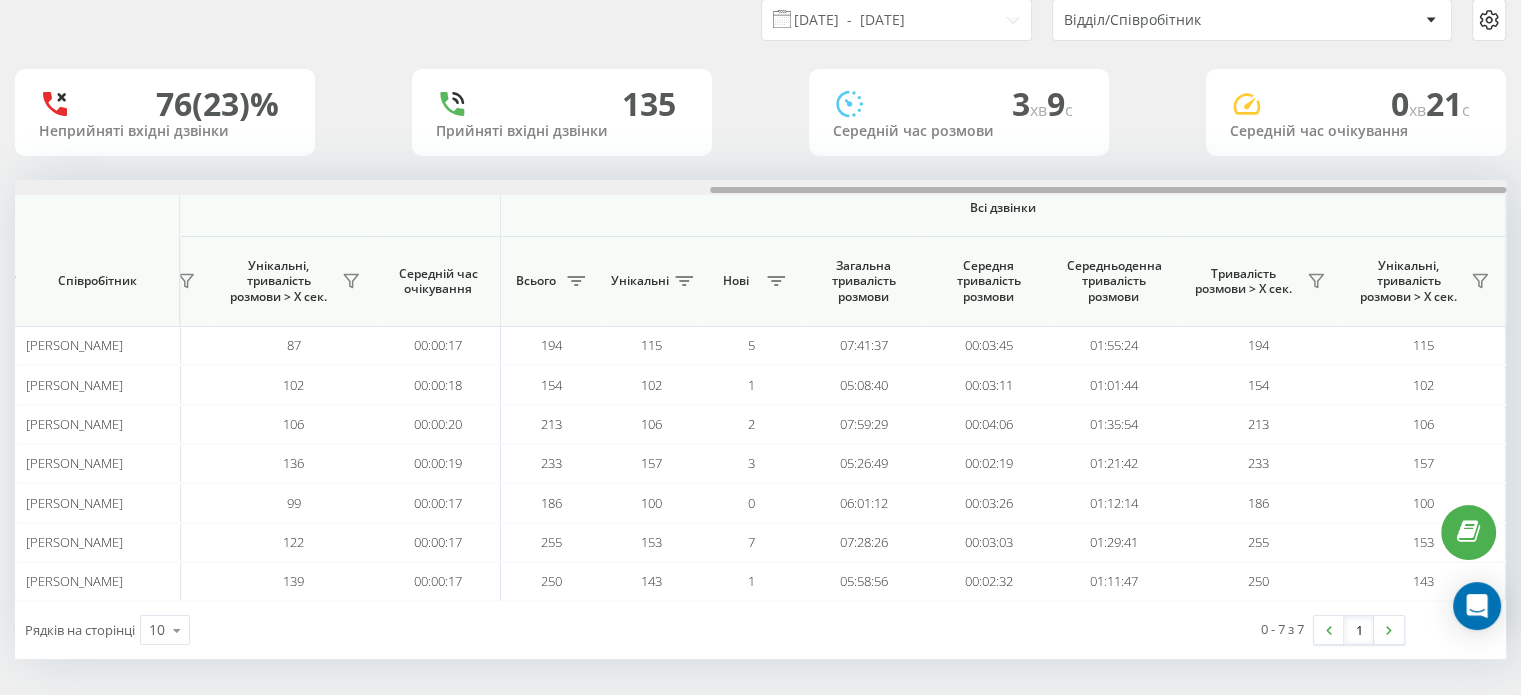 drag, startPoint x: 776, startPoint y: 189, endPoint x: 1535, endPoint y: 164, distance: 759.4116 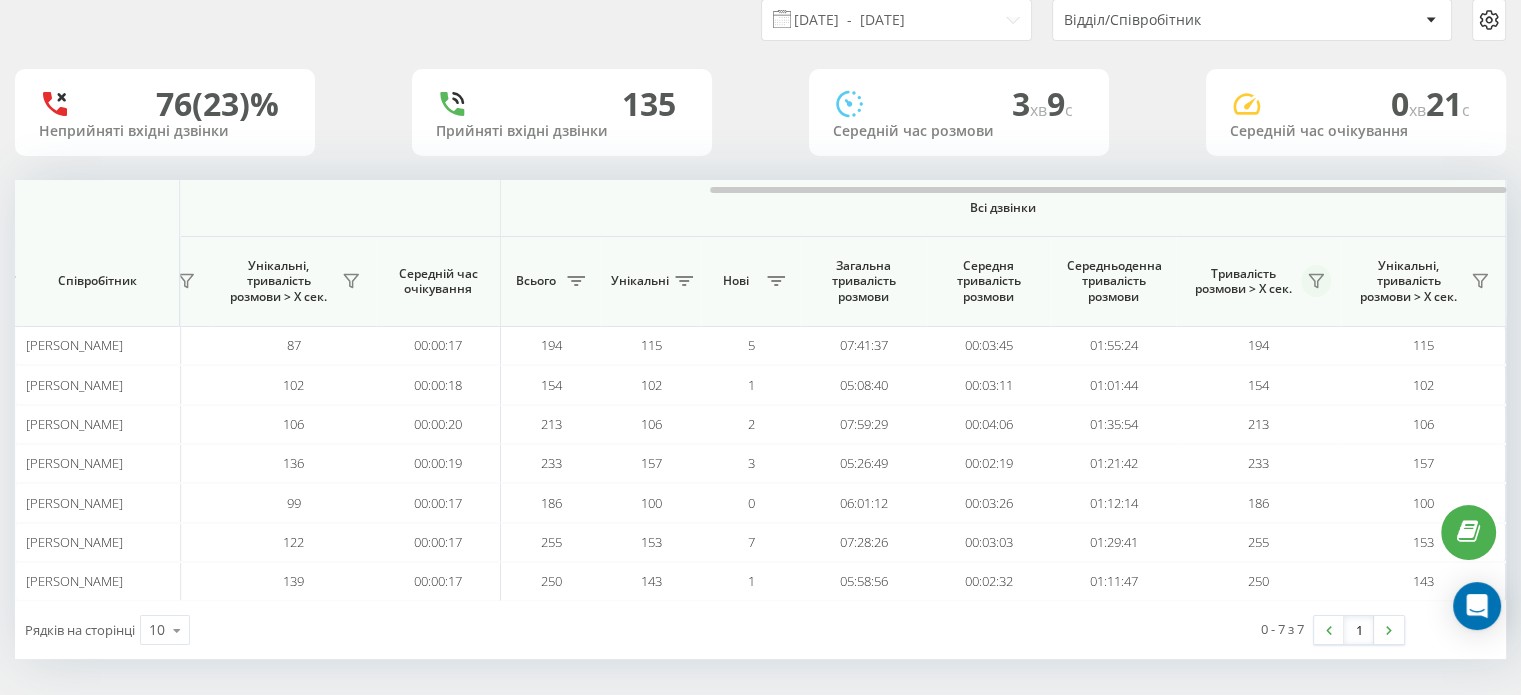 click 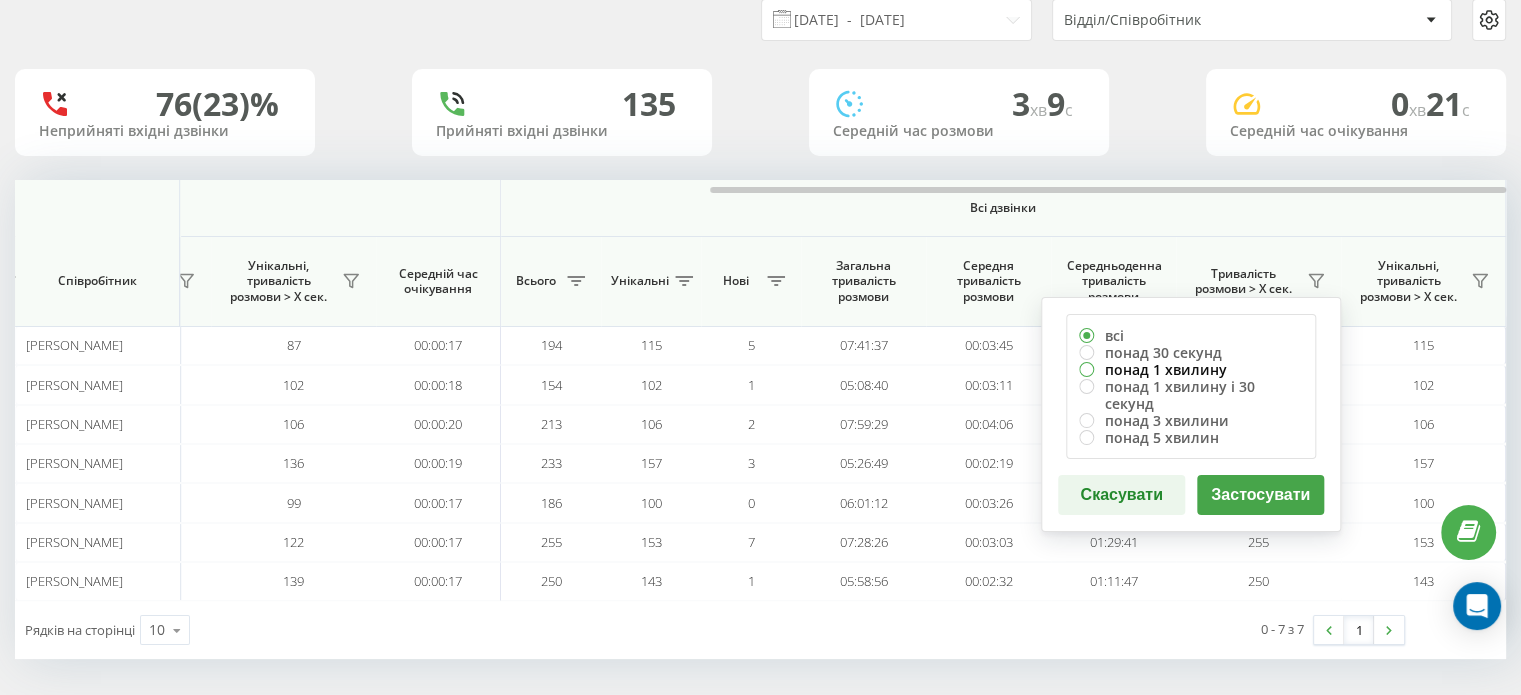click on "понад 1 хвилину" at bounding box center [1191, 369] 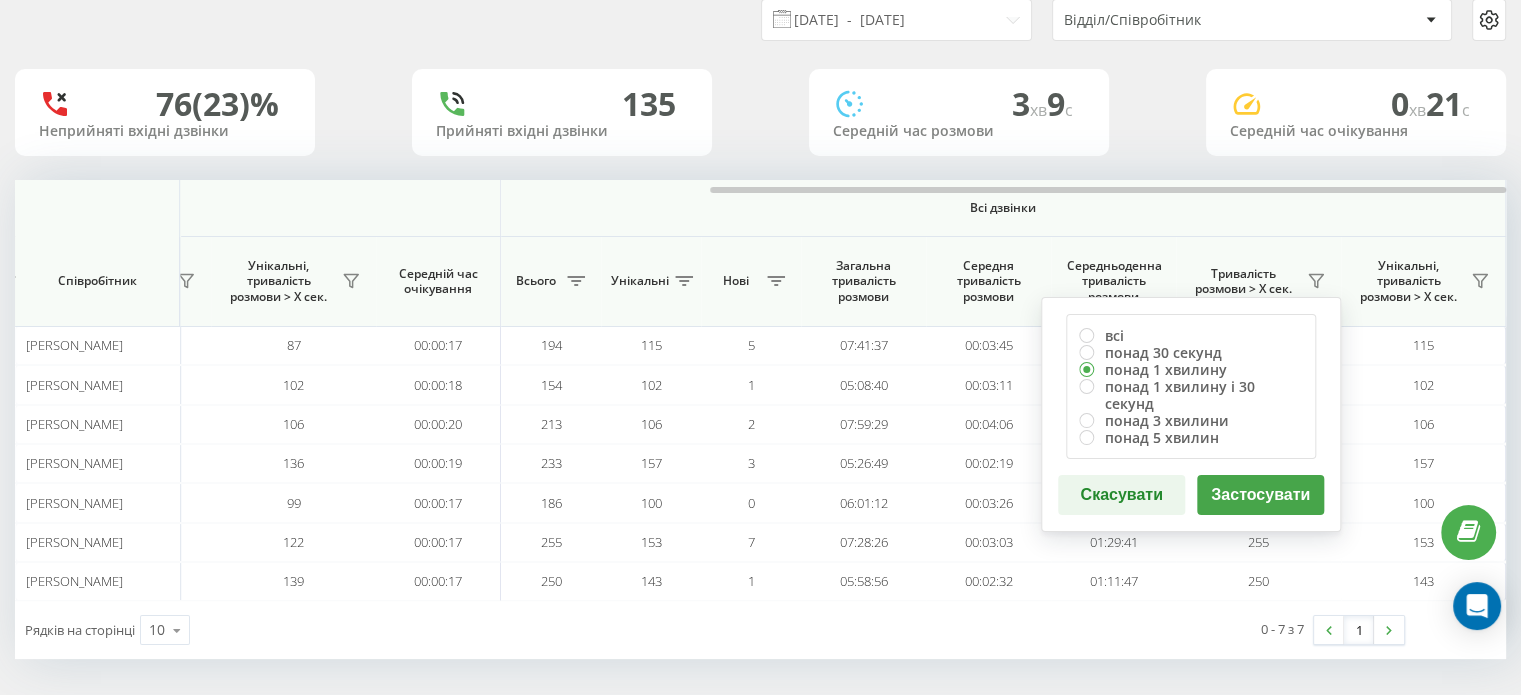 click on "Застосувати" at bounding box center (1260, 495) 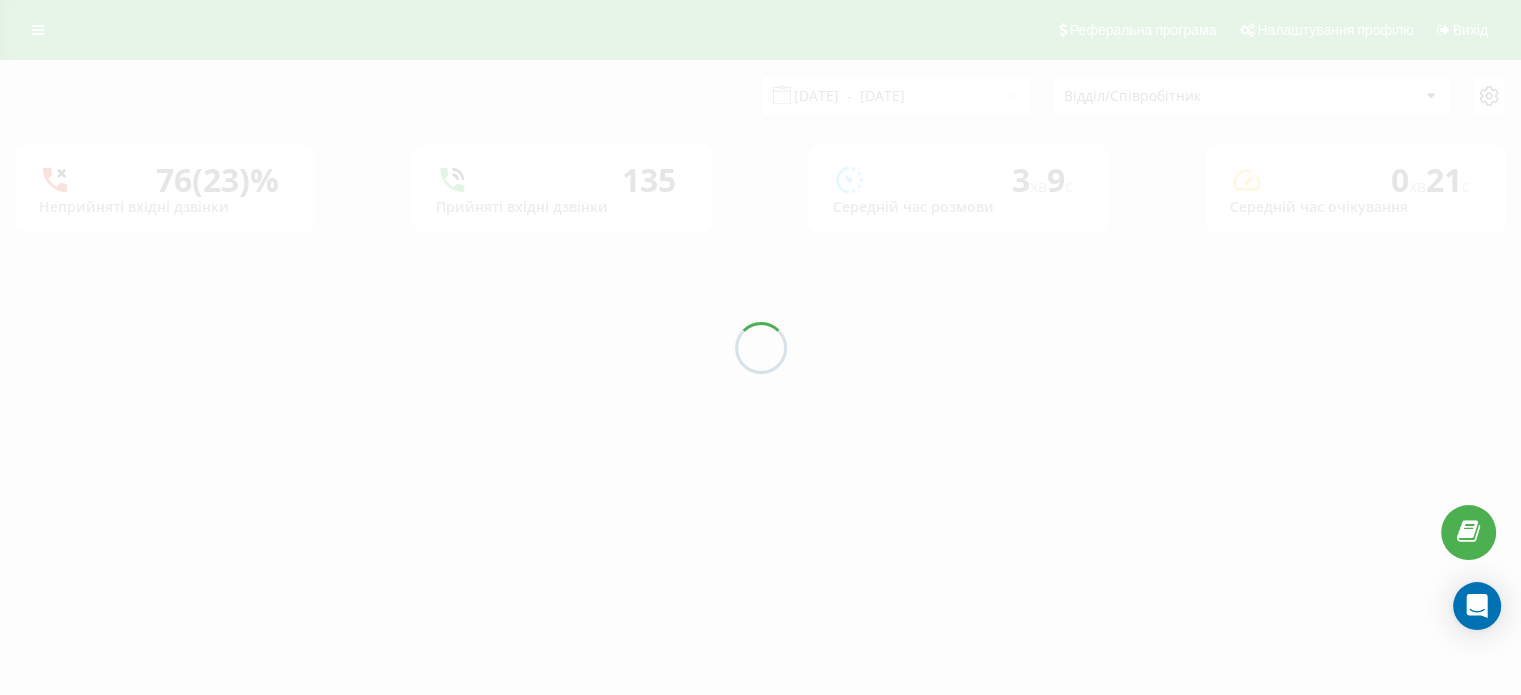 scroll, scrollTop: 0, scrollLeft: 0, axis: both 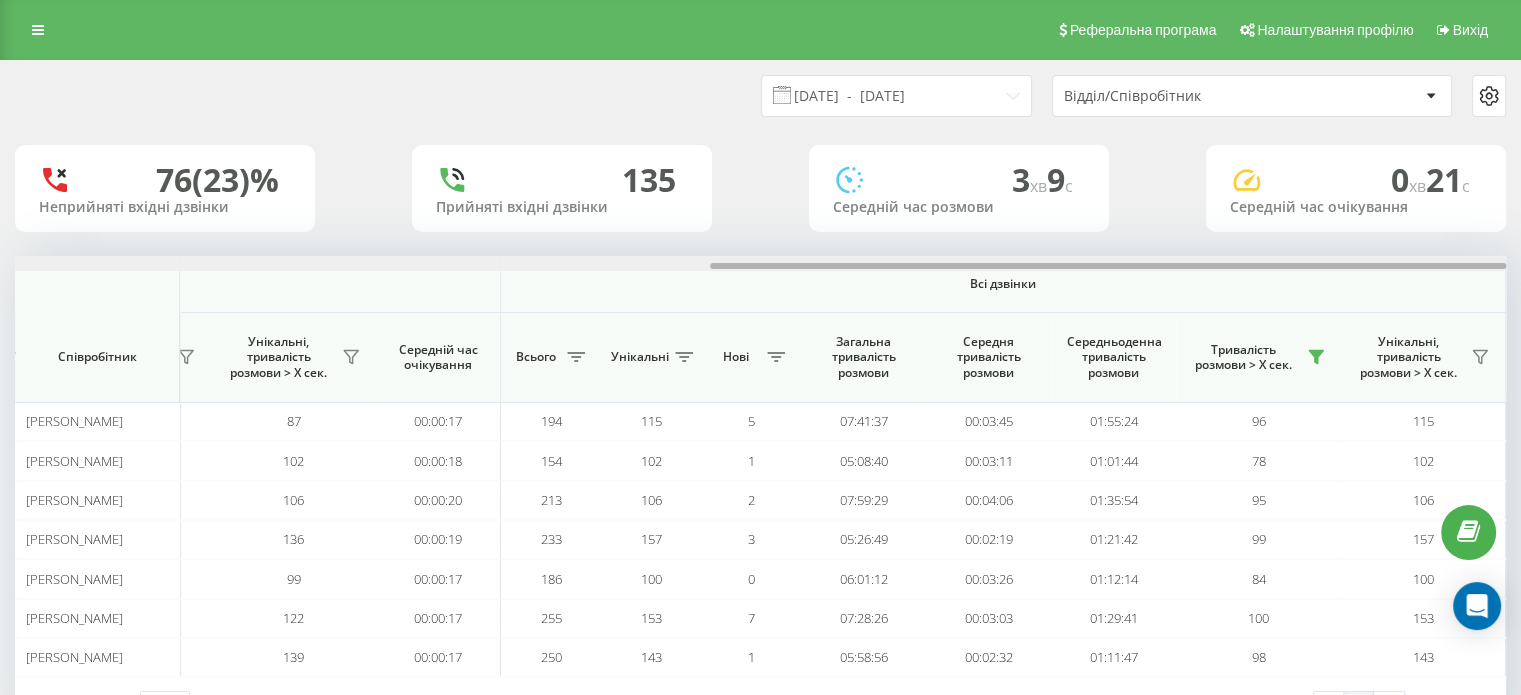 drag, startPoint x: 648, startPoint y: 268, endPoint x: 1407, endPoint y: 254, distance: 759.1291 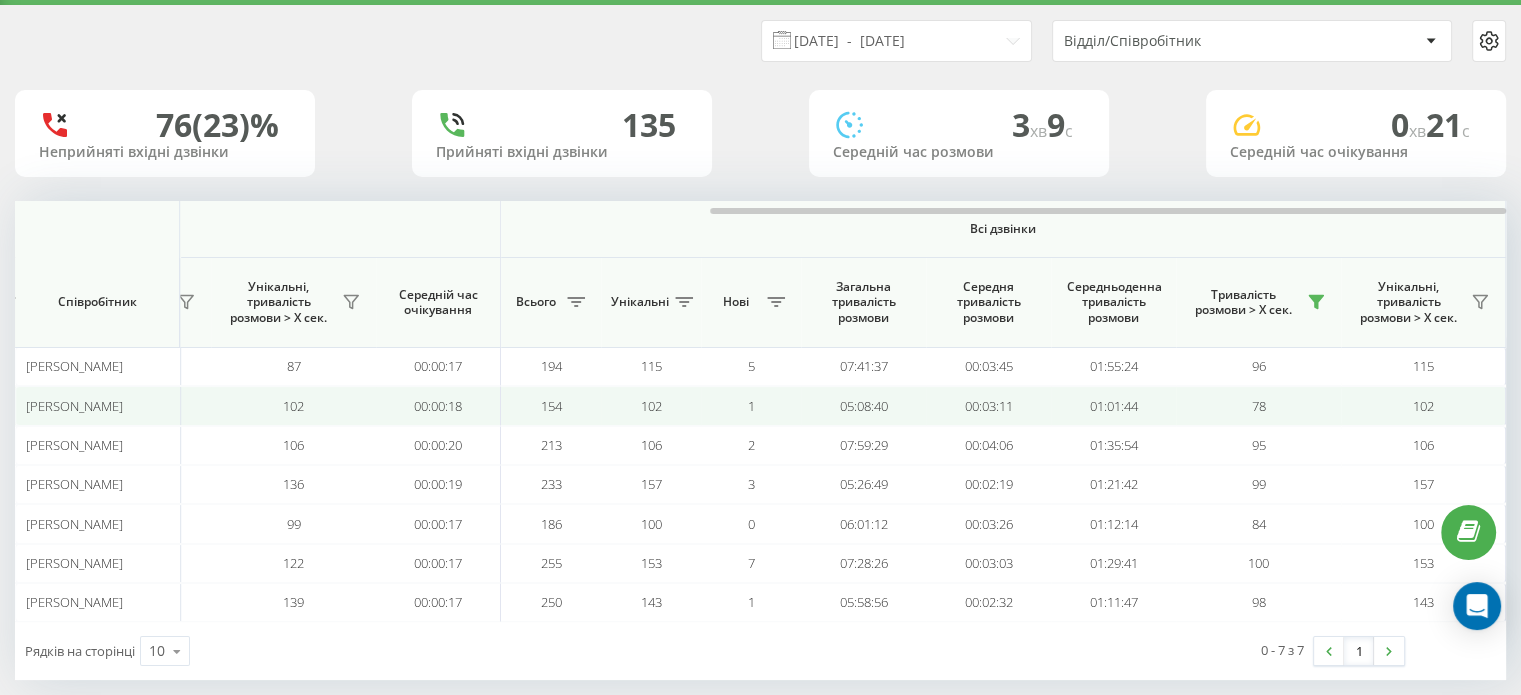 scroll, scrollTop: 76, scrollLeft: 0, axis: vertical 